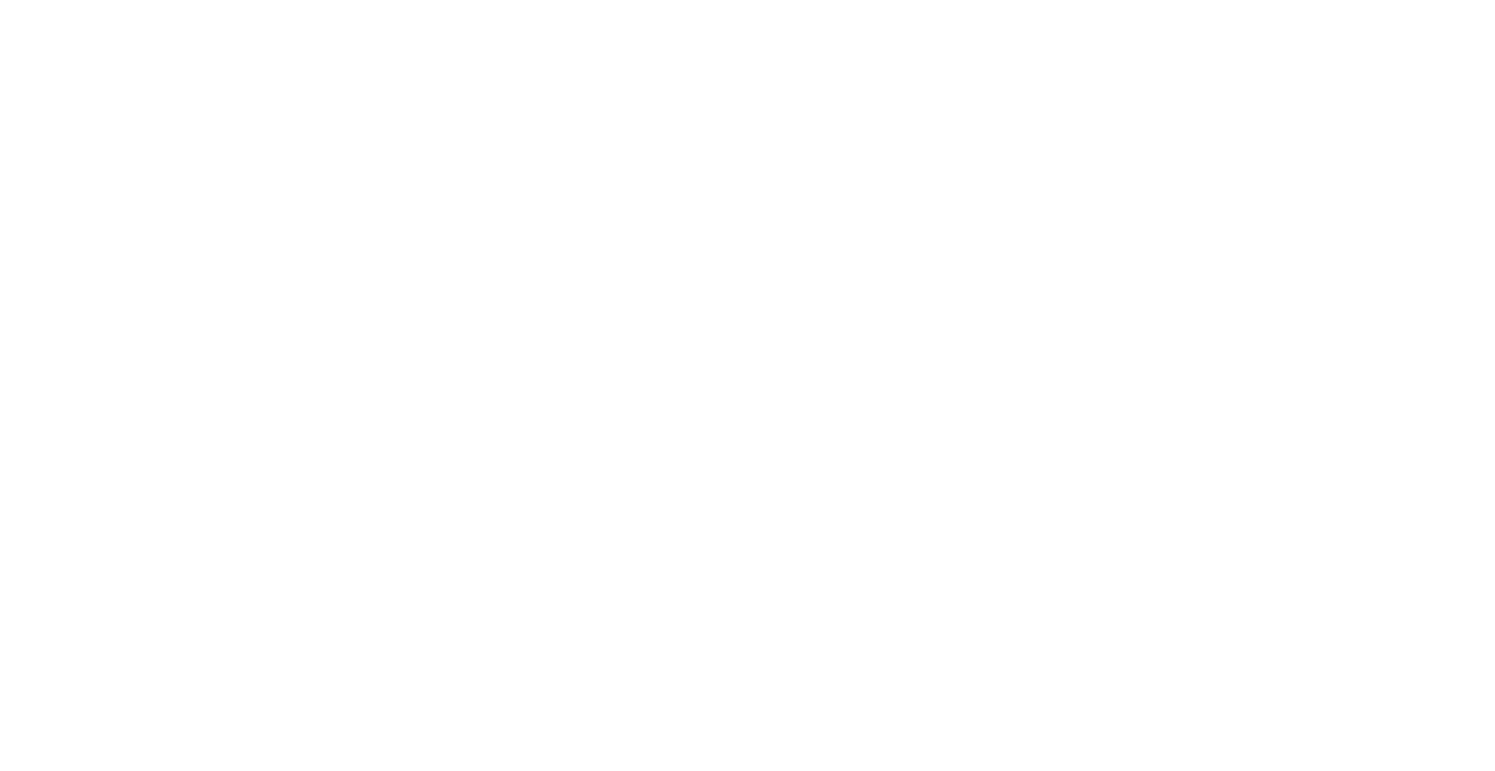 scroll, scrollTop: 0, scrollLeft: 0, axis: both 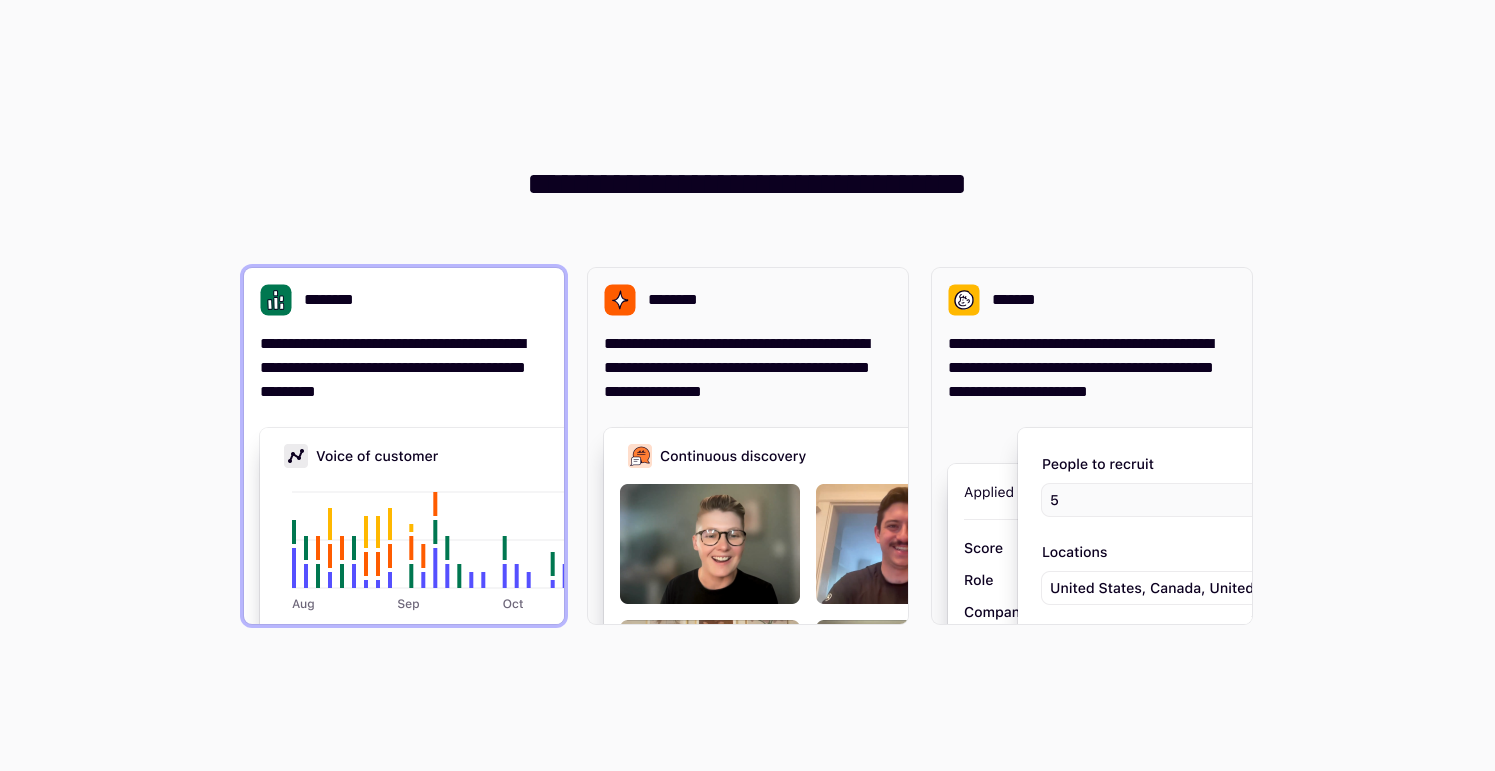 click at bounding box center [560, 628] 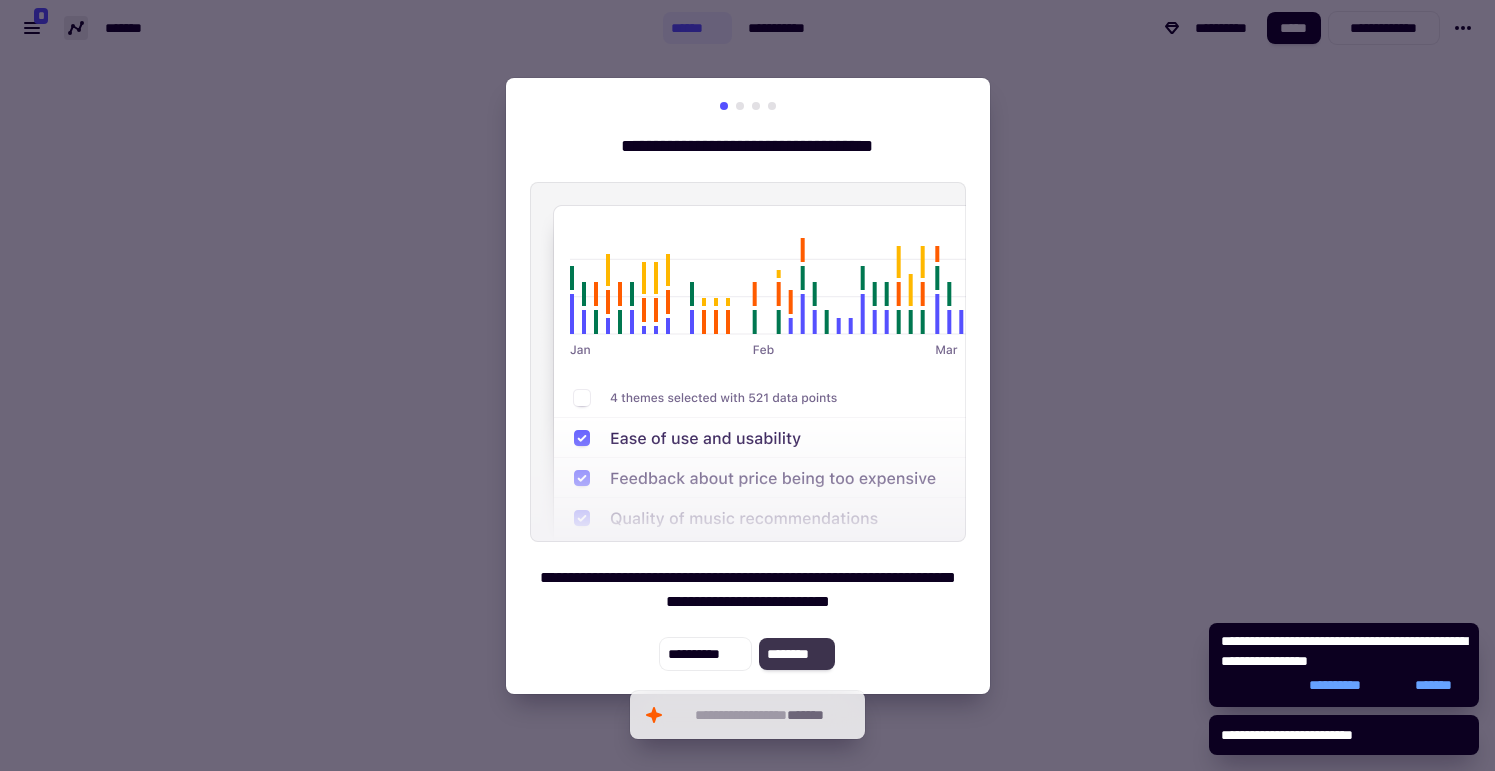 click on "********" 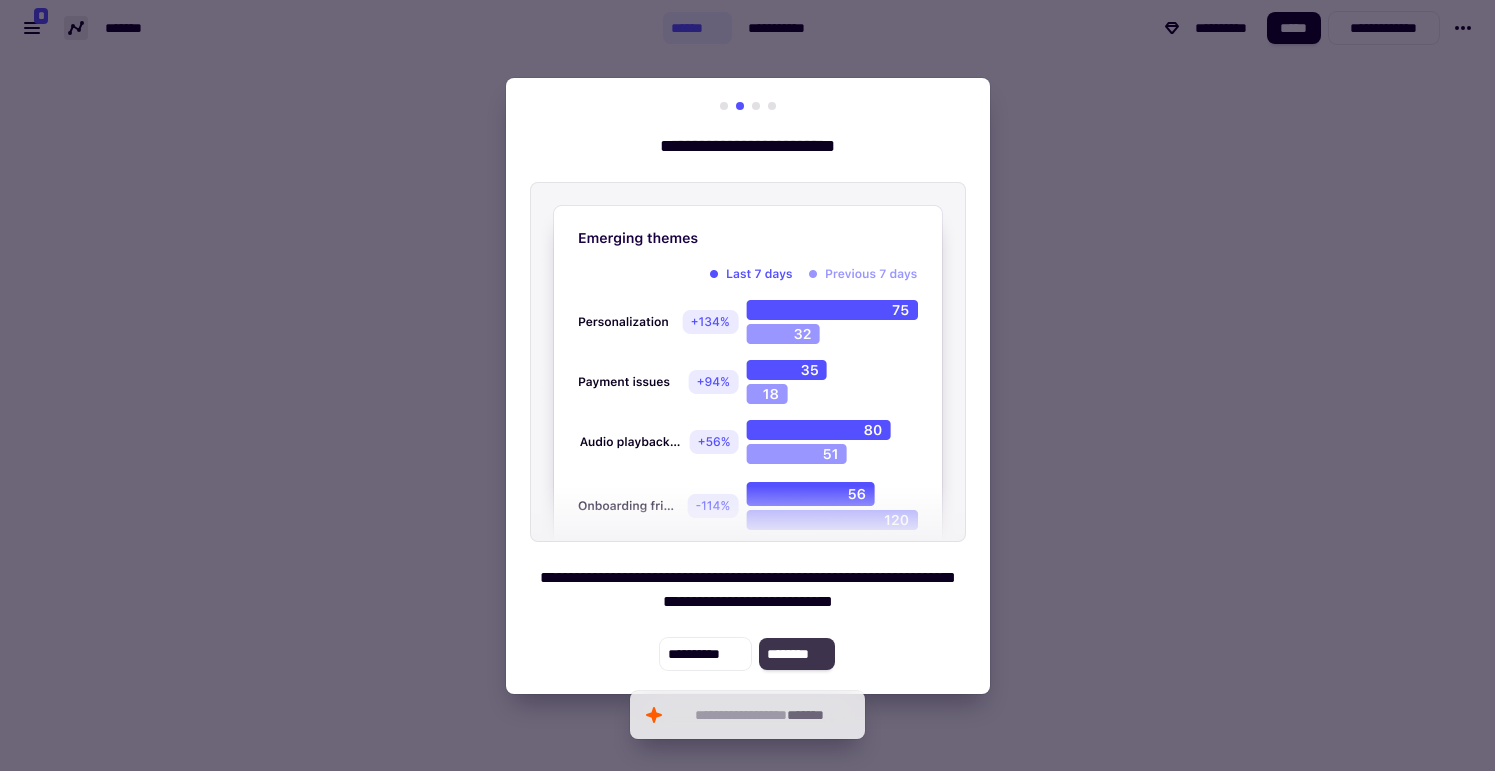 click on "********" 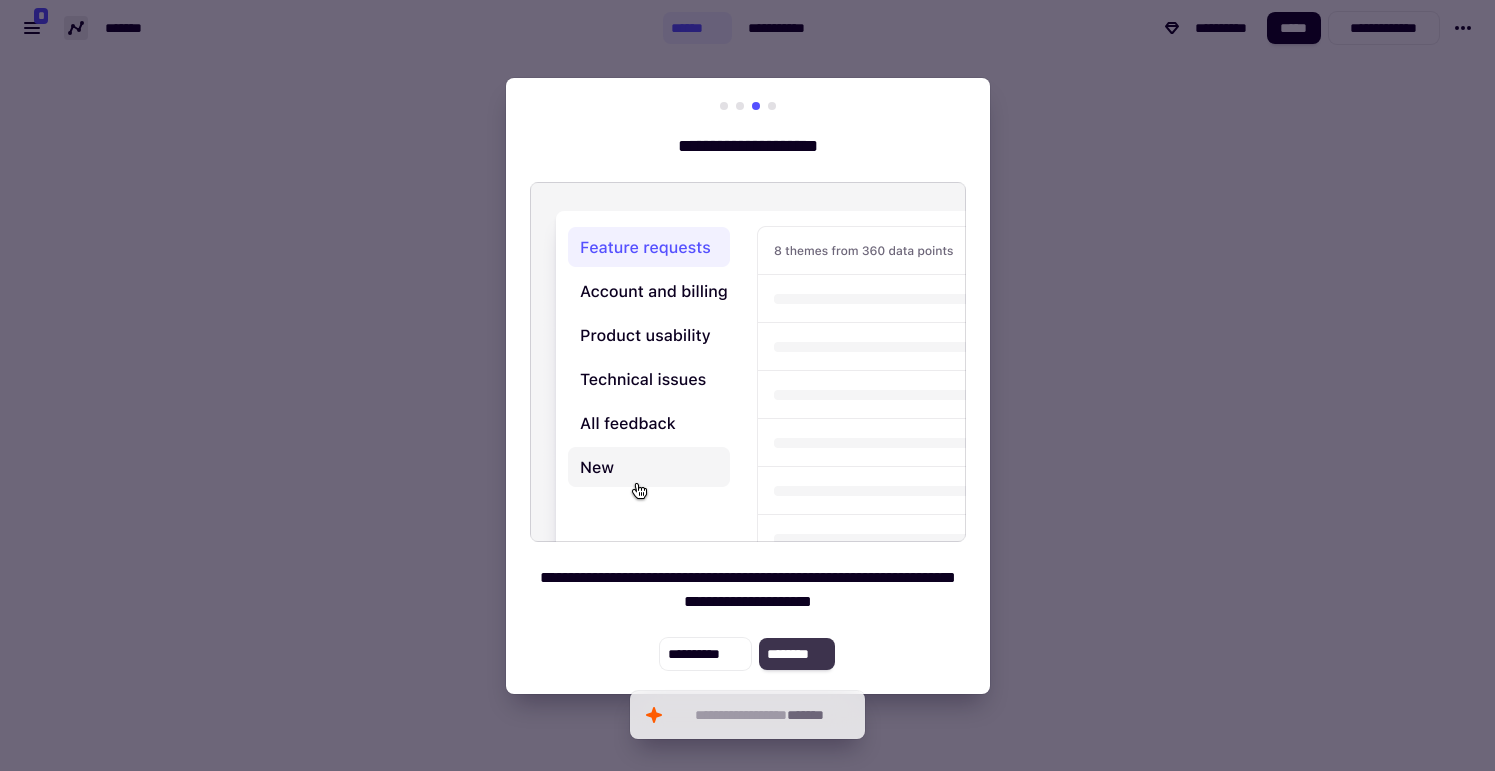 click on "********" 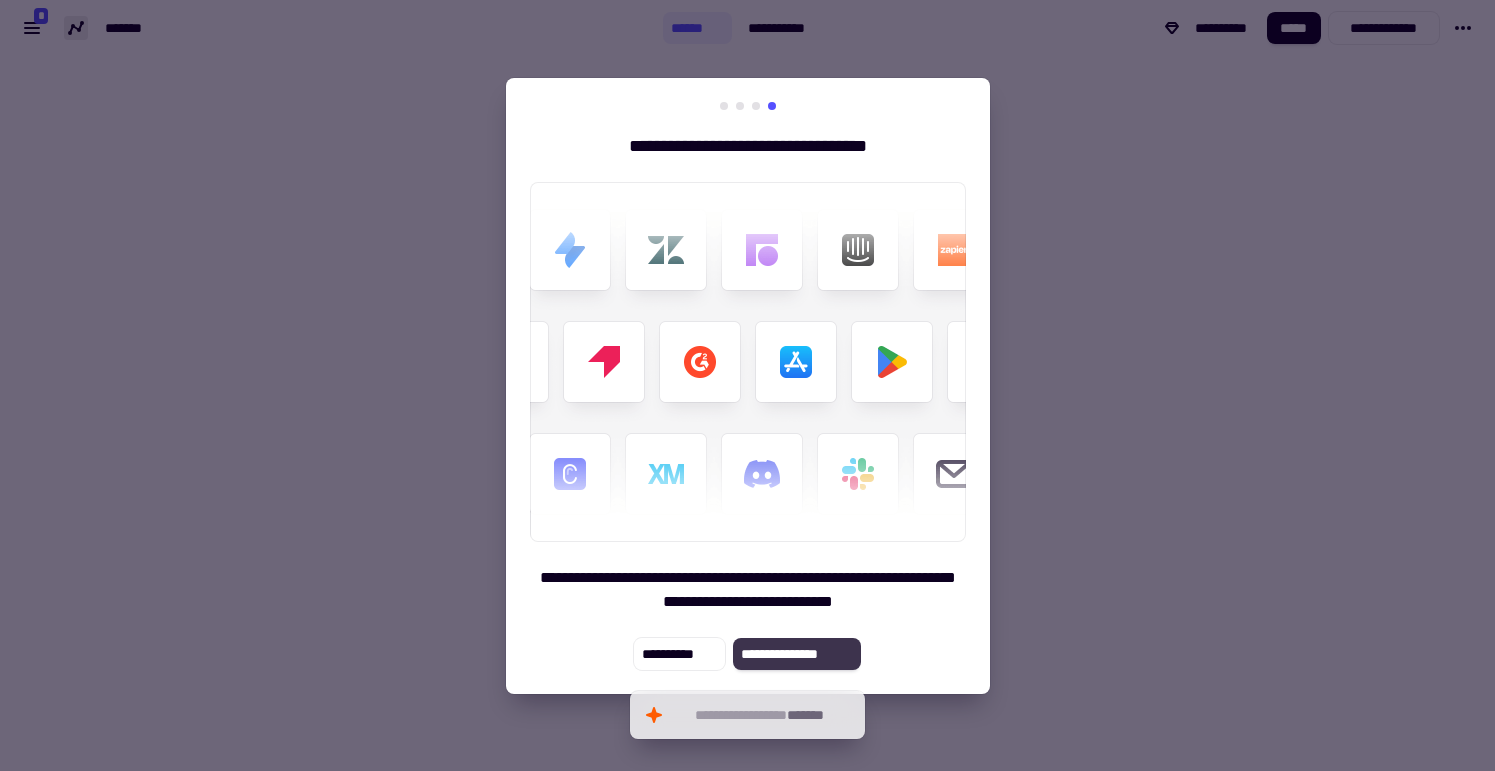 click on "**********" 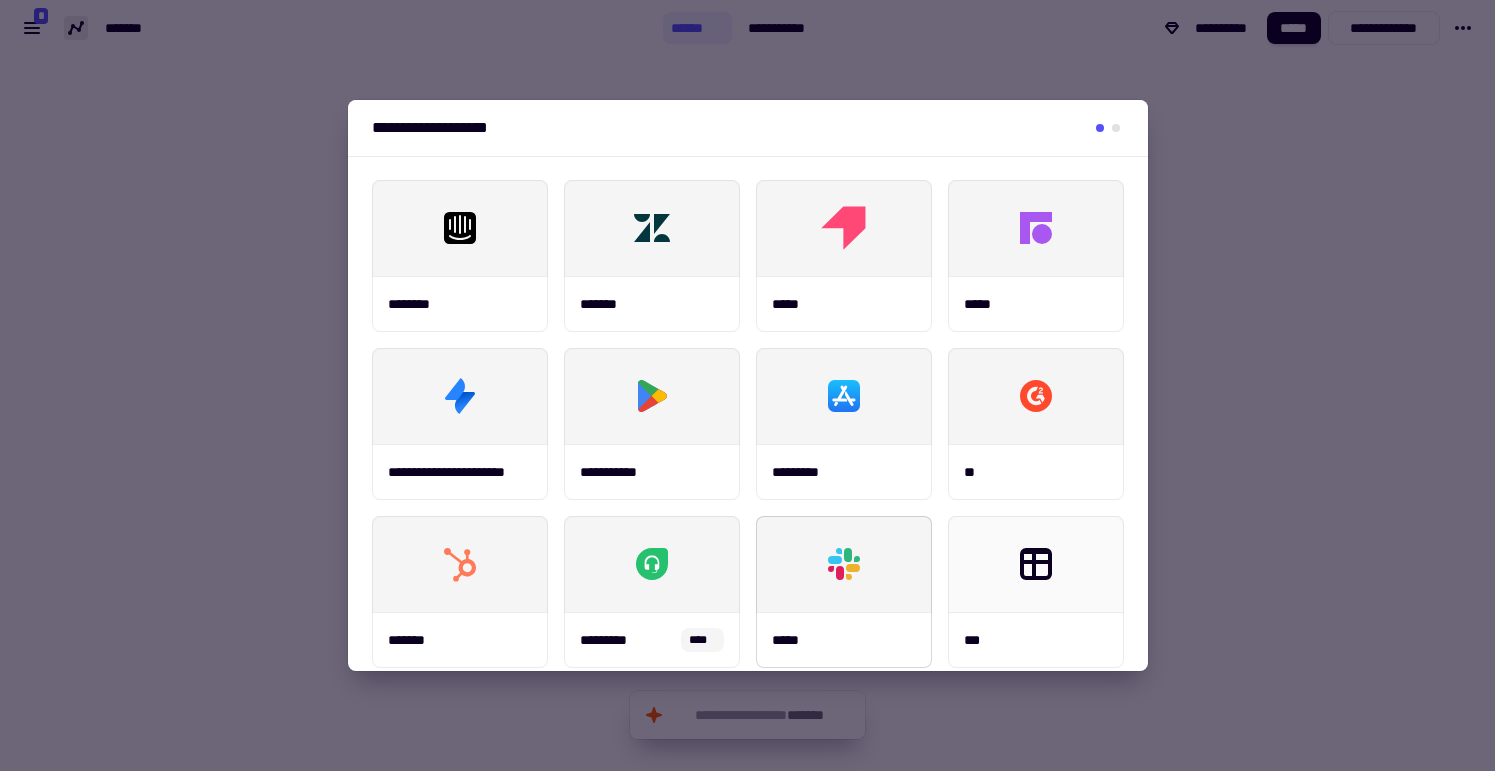 scroll, scrollTop: 357, scrollLeft: 0, axis: vertical 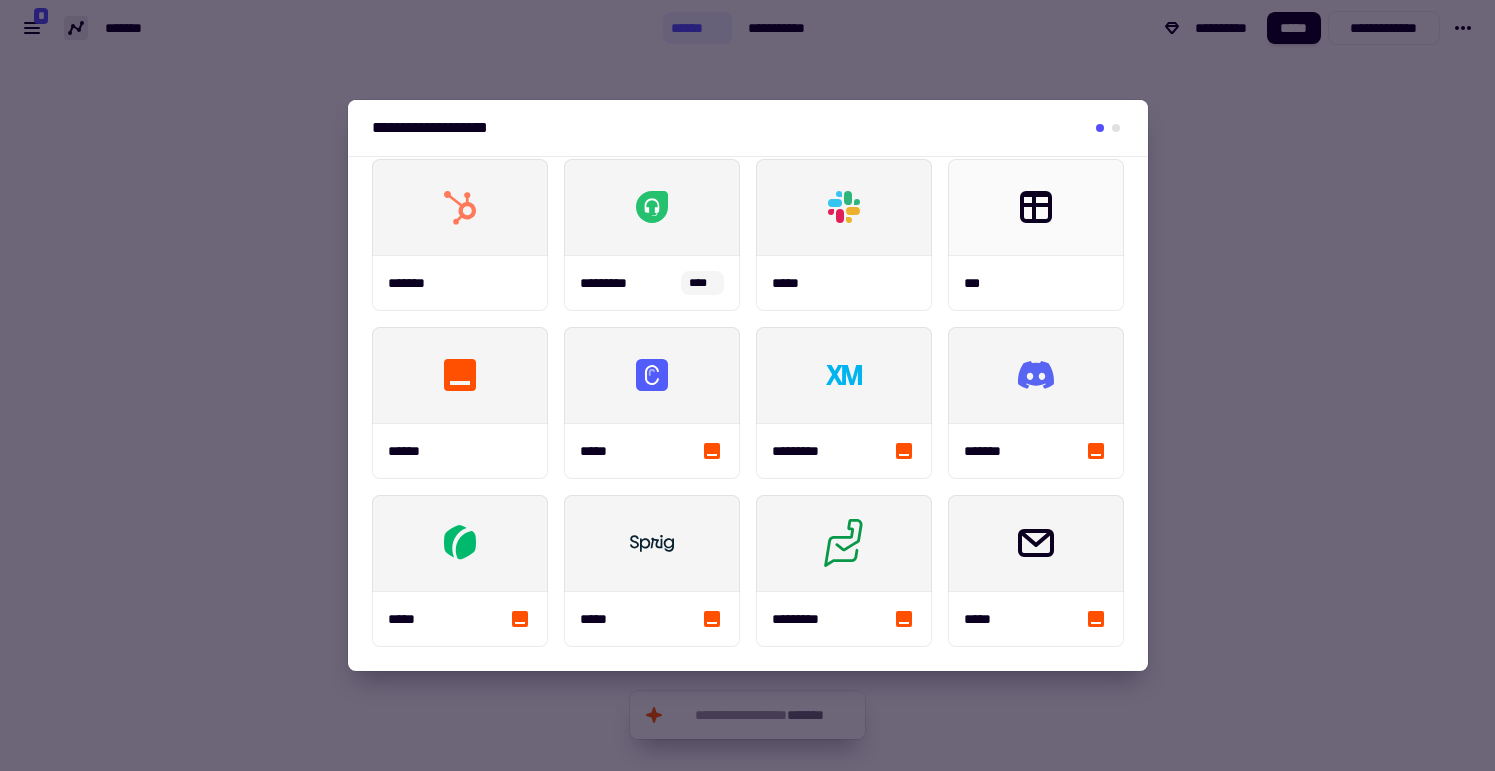 click at bounding box center [747, 385] 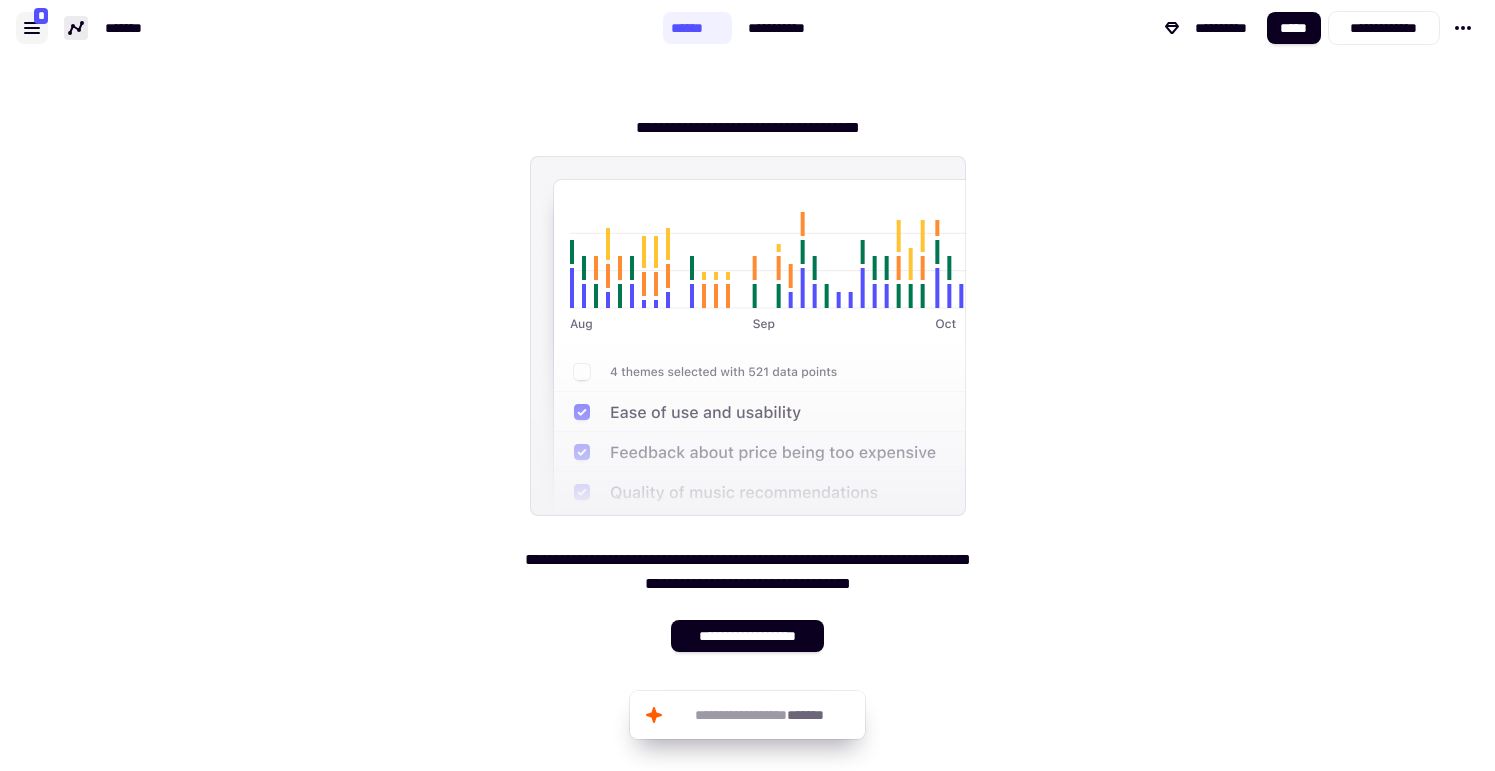 click 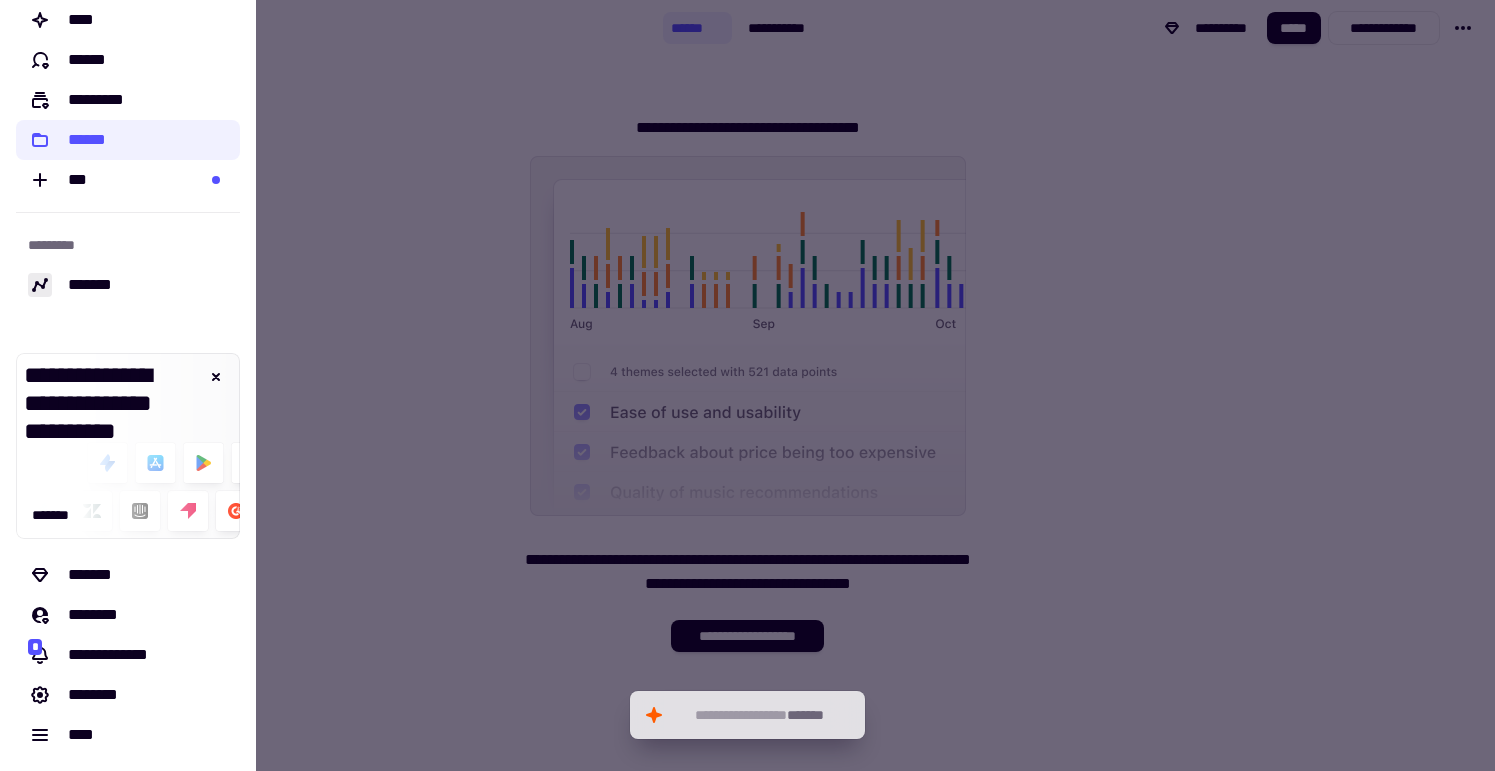 scroll, scrollTop: 0, scrollLeft: 0, axis: both 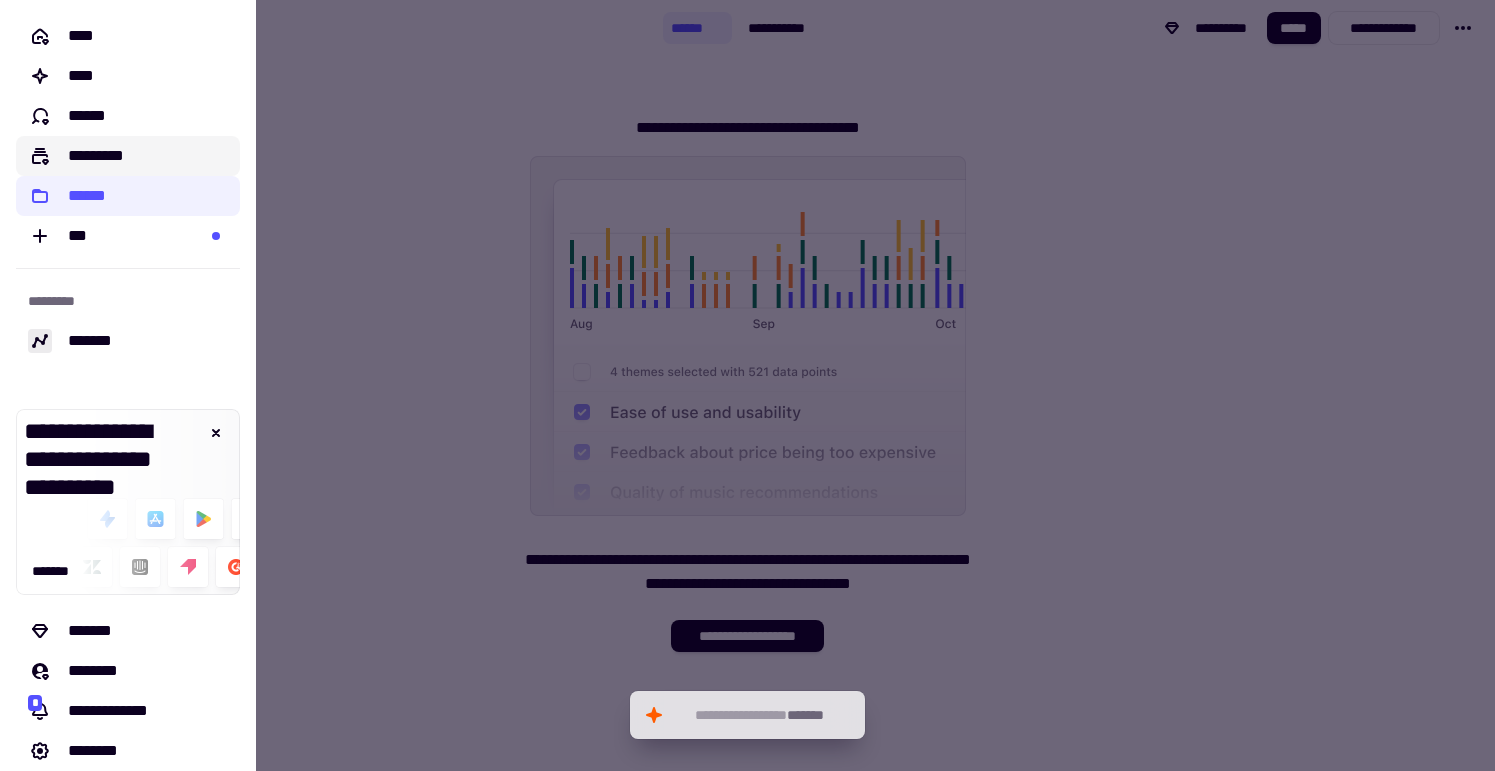 click on "*********" 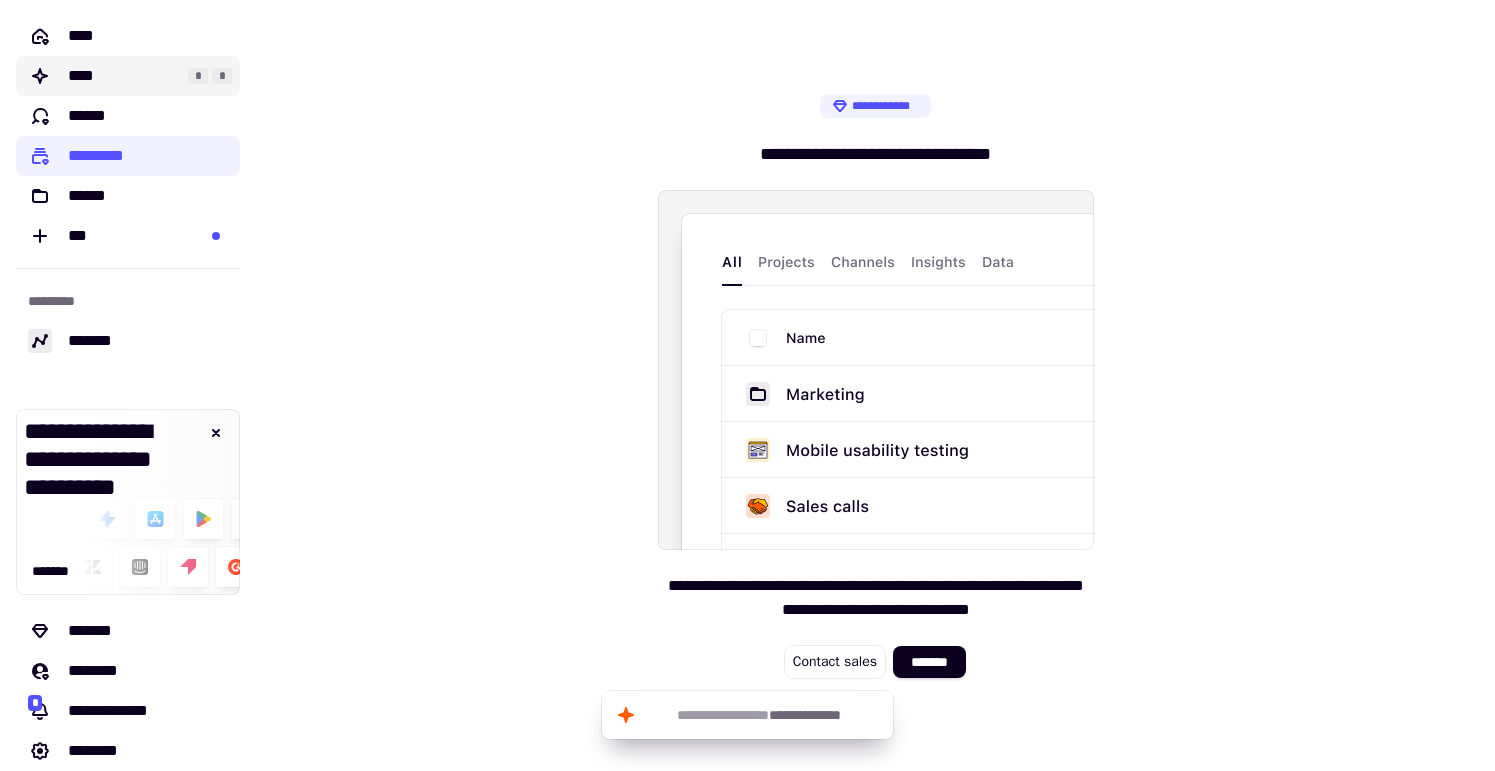 click on "****" 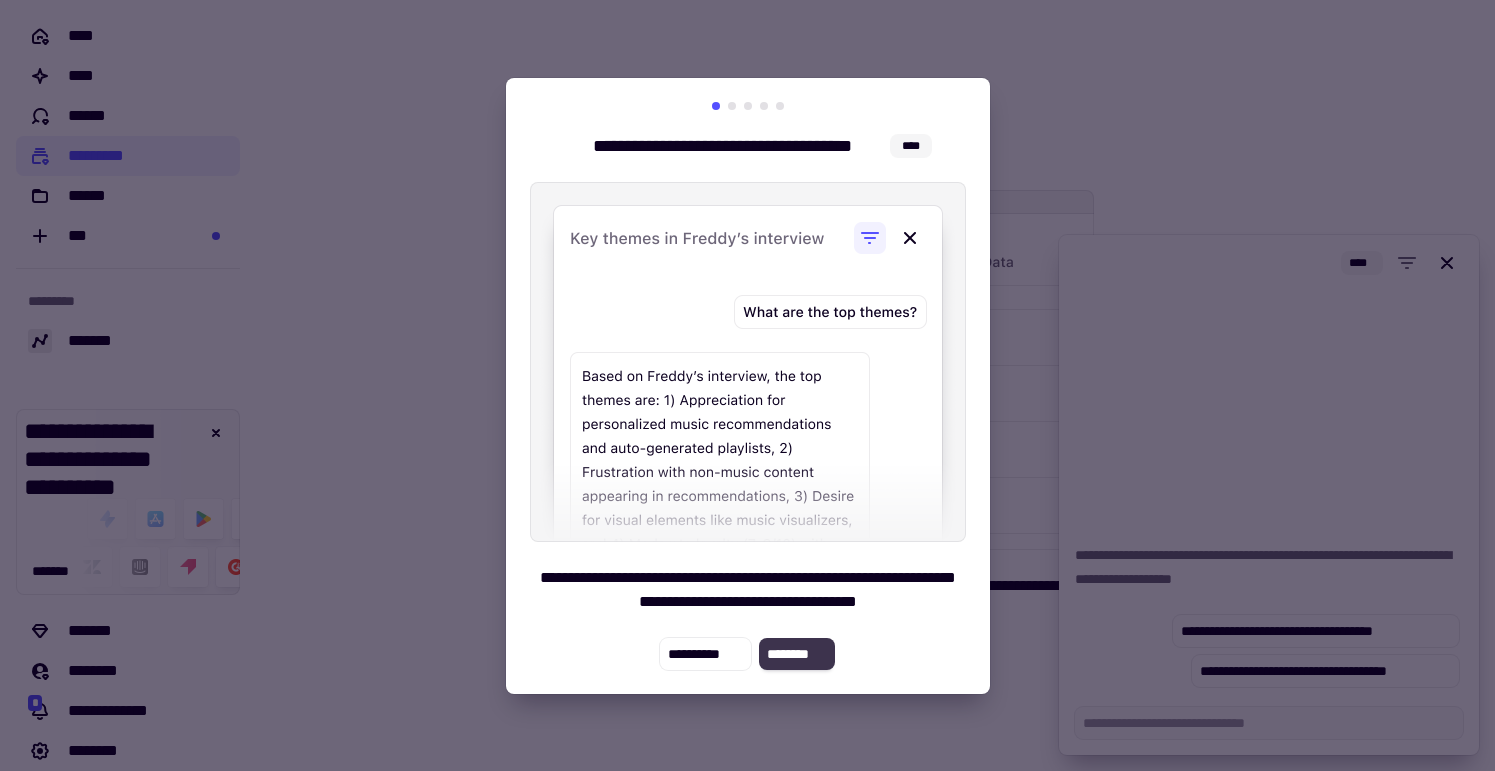 click on "********" 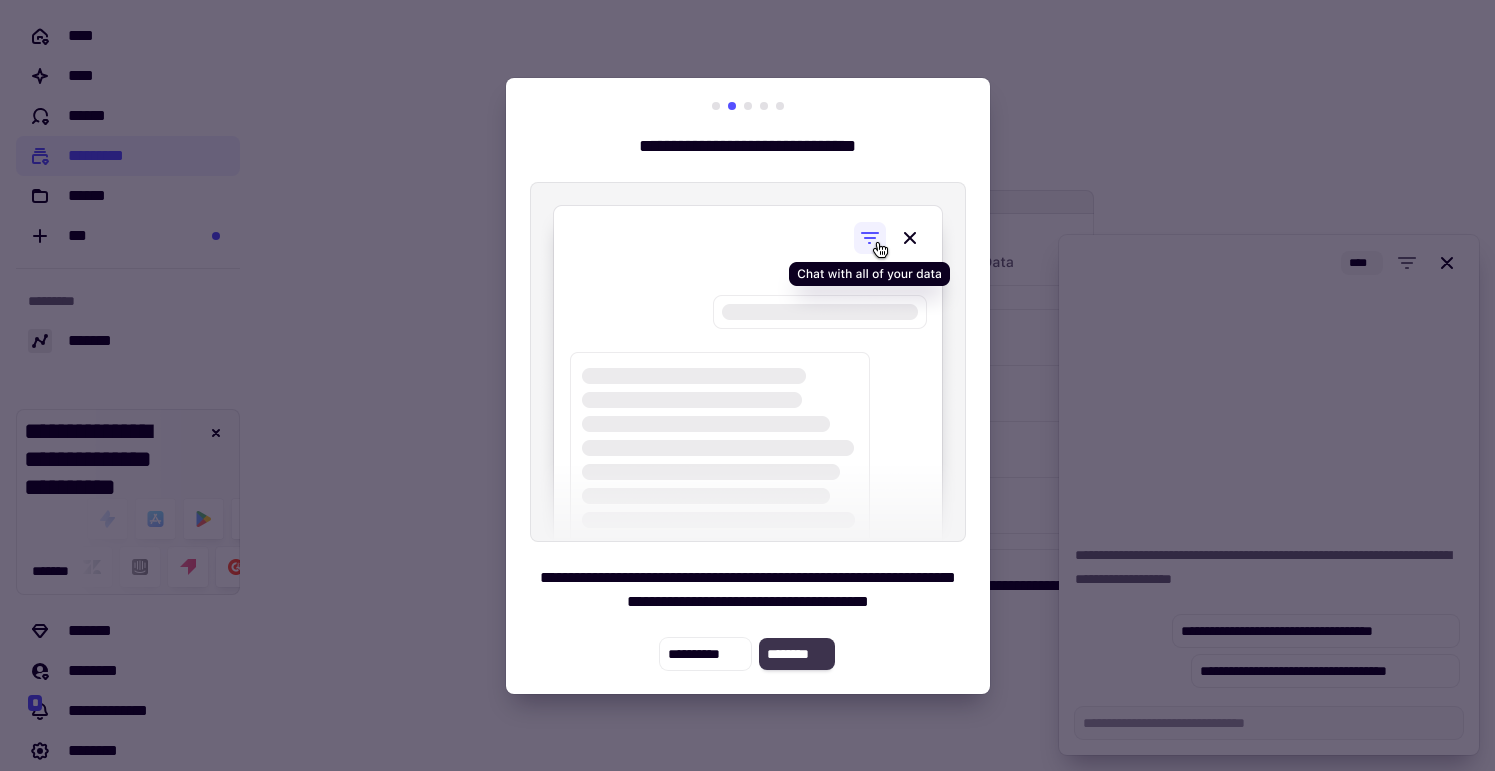 click on "********" 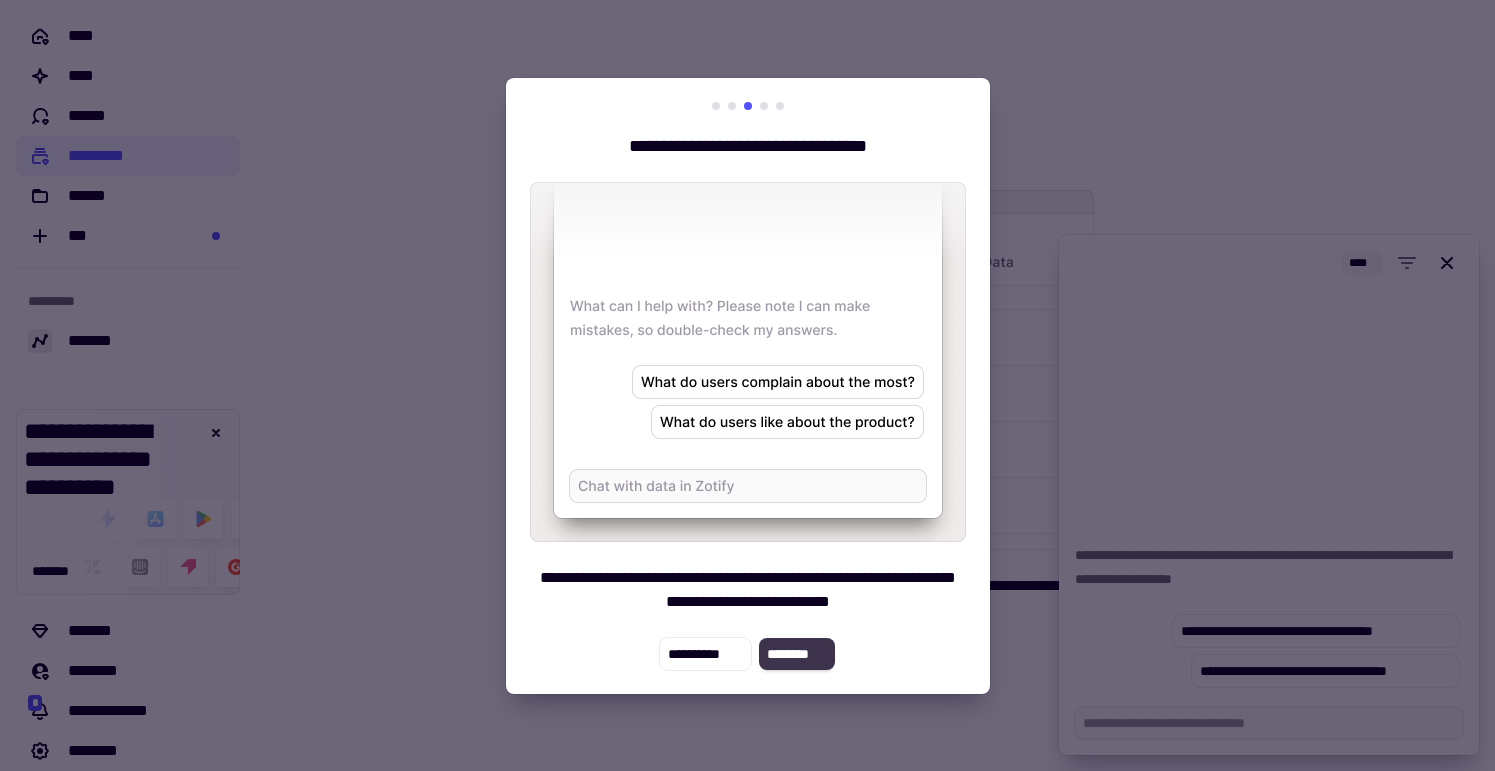click on "********" 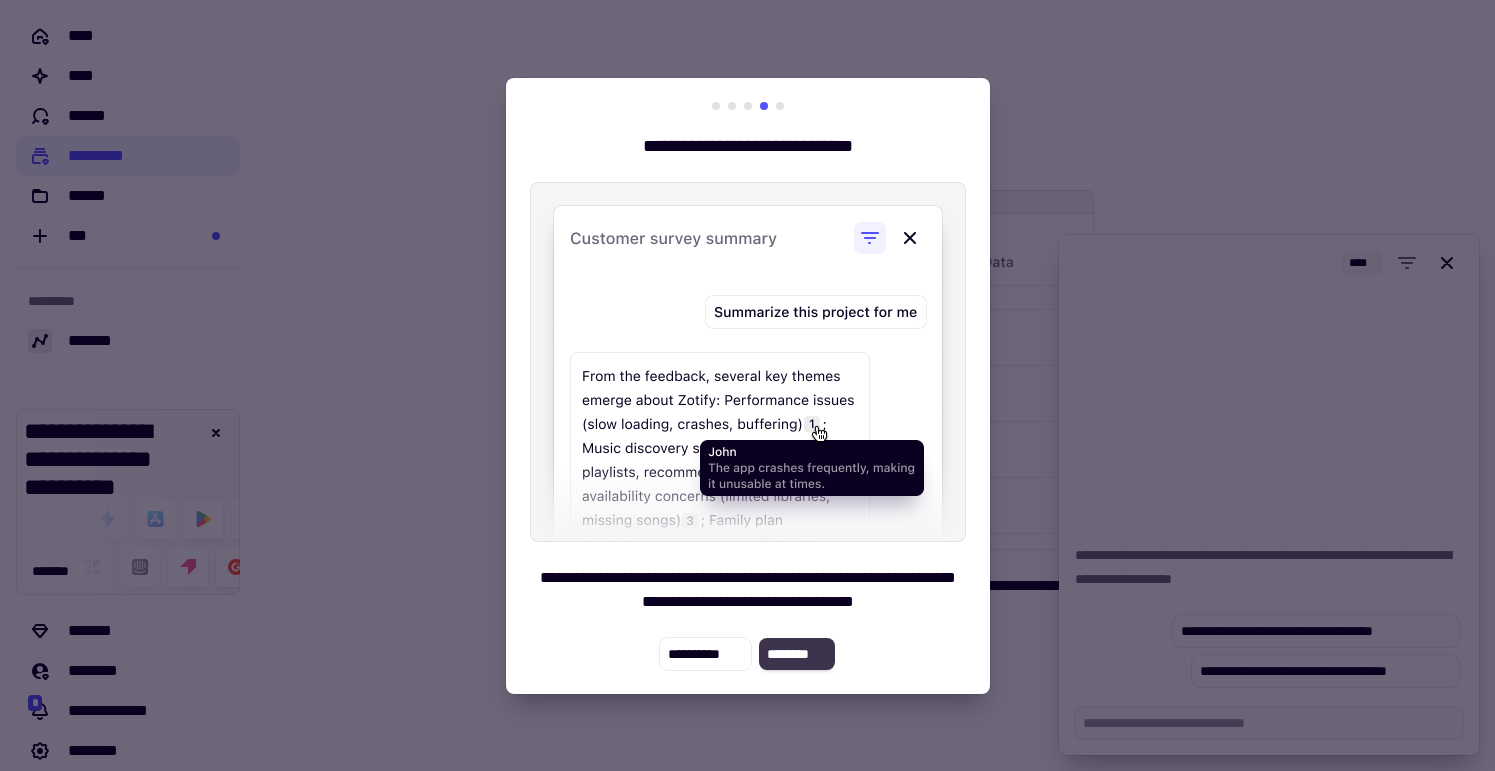 click on "********" 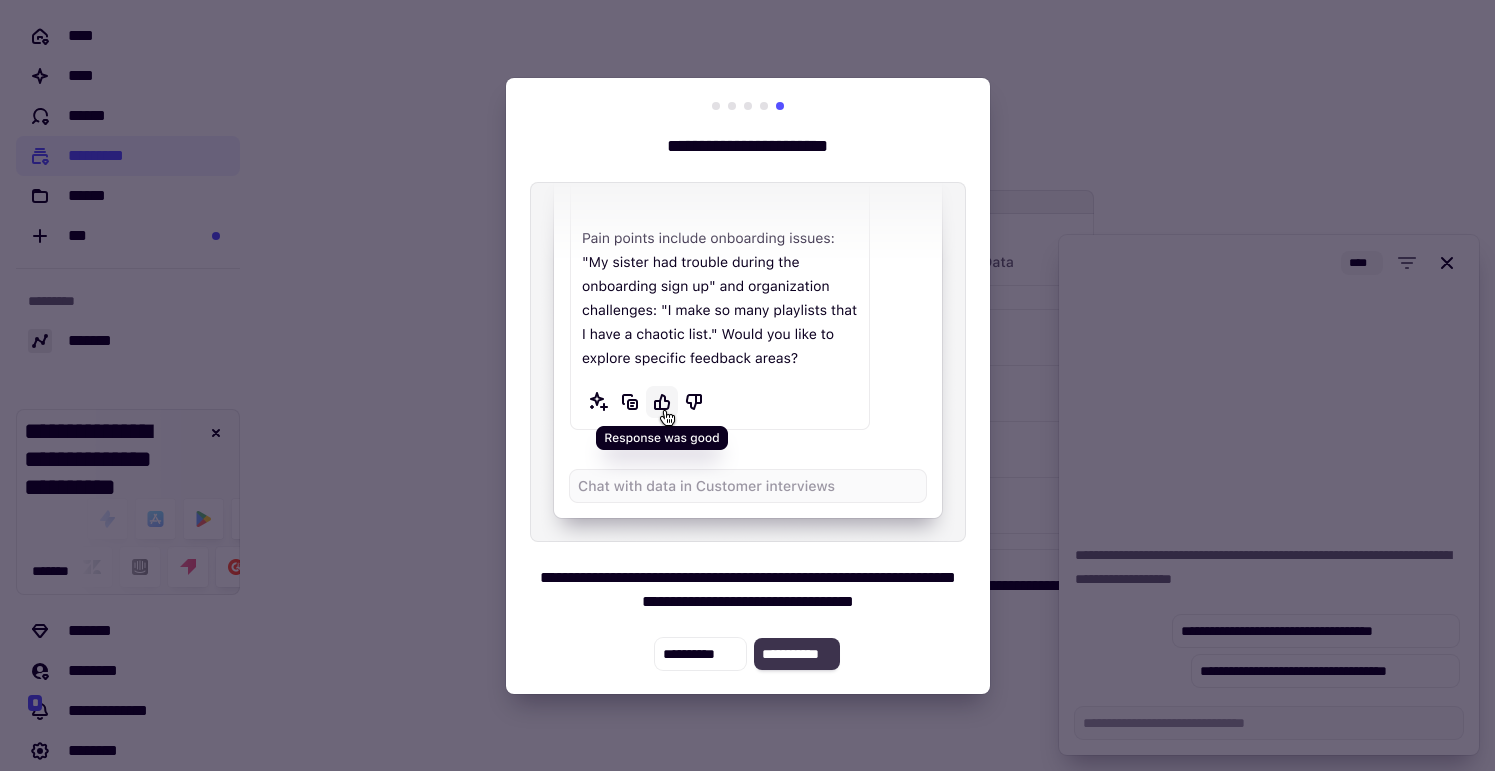 click on "**********" 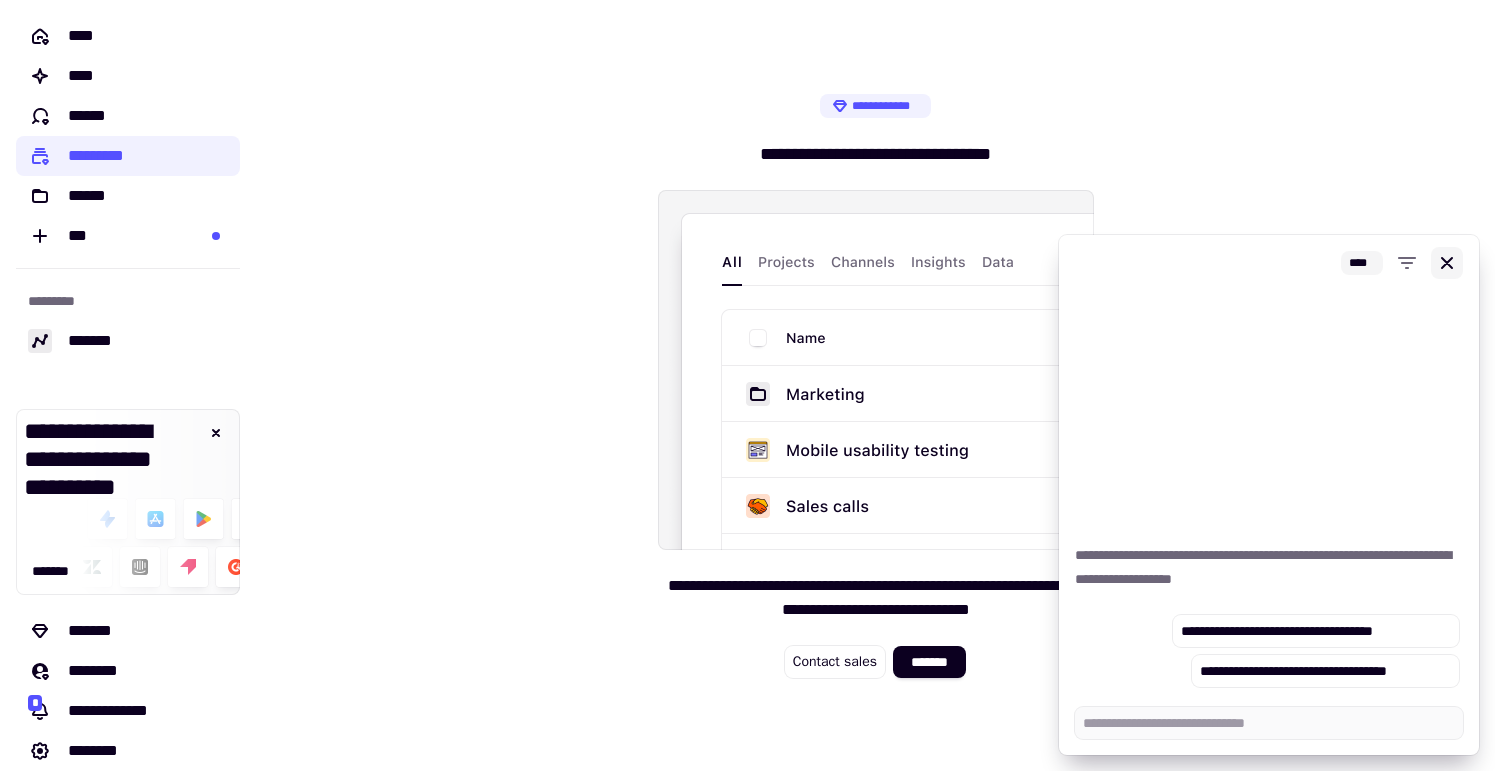 click 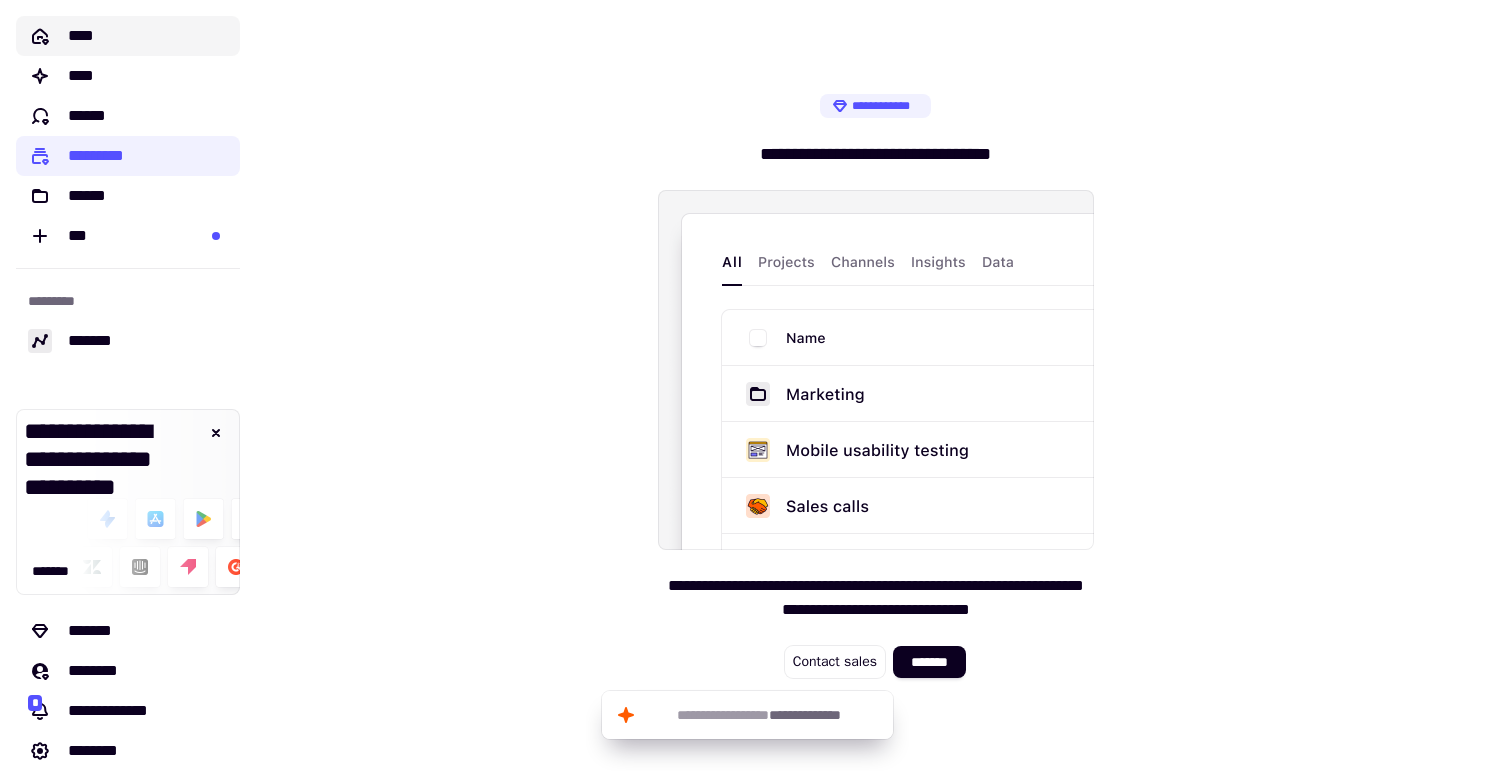 click on "****" 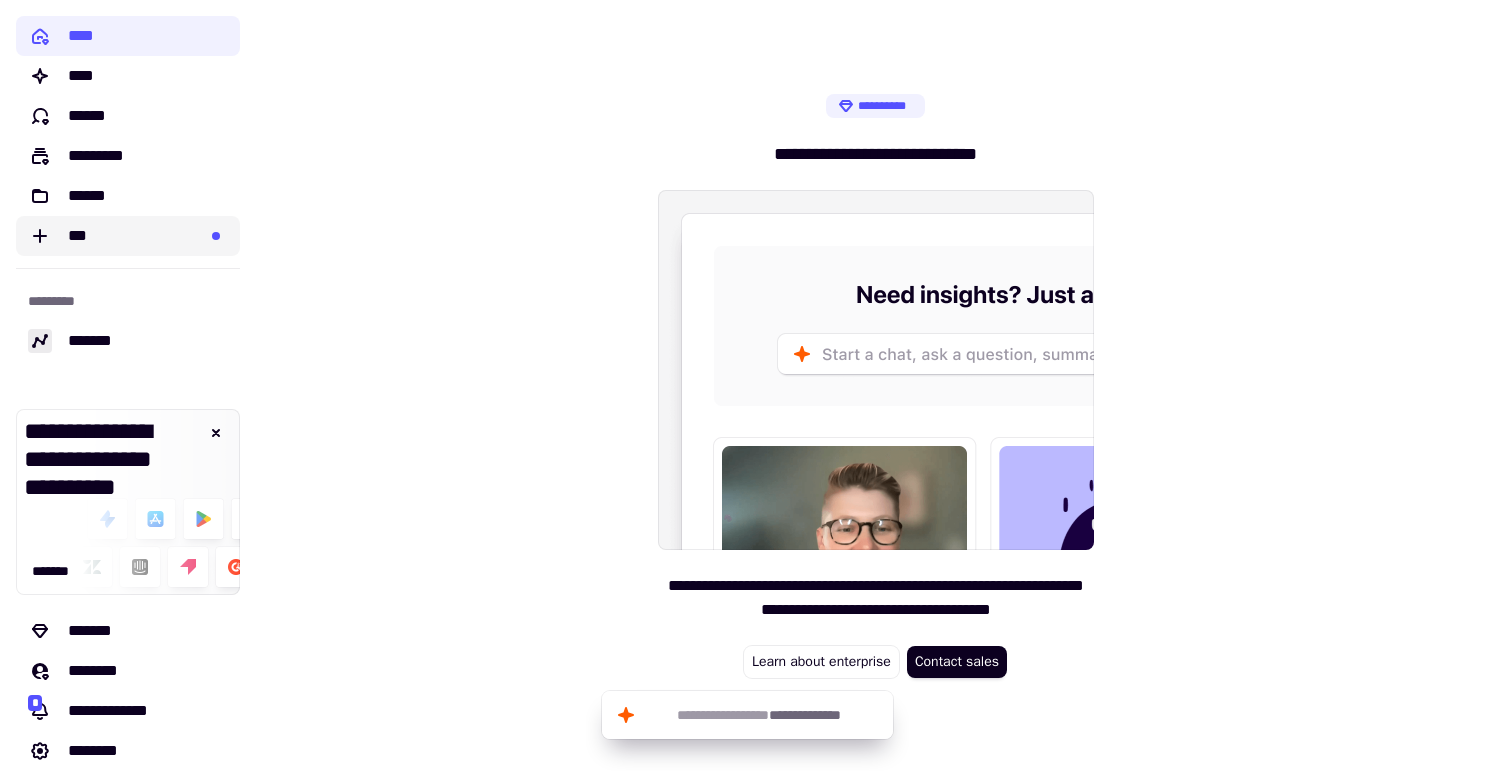 click on "***" 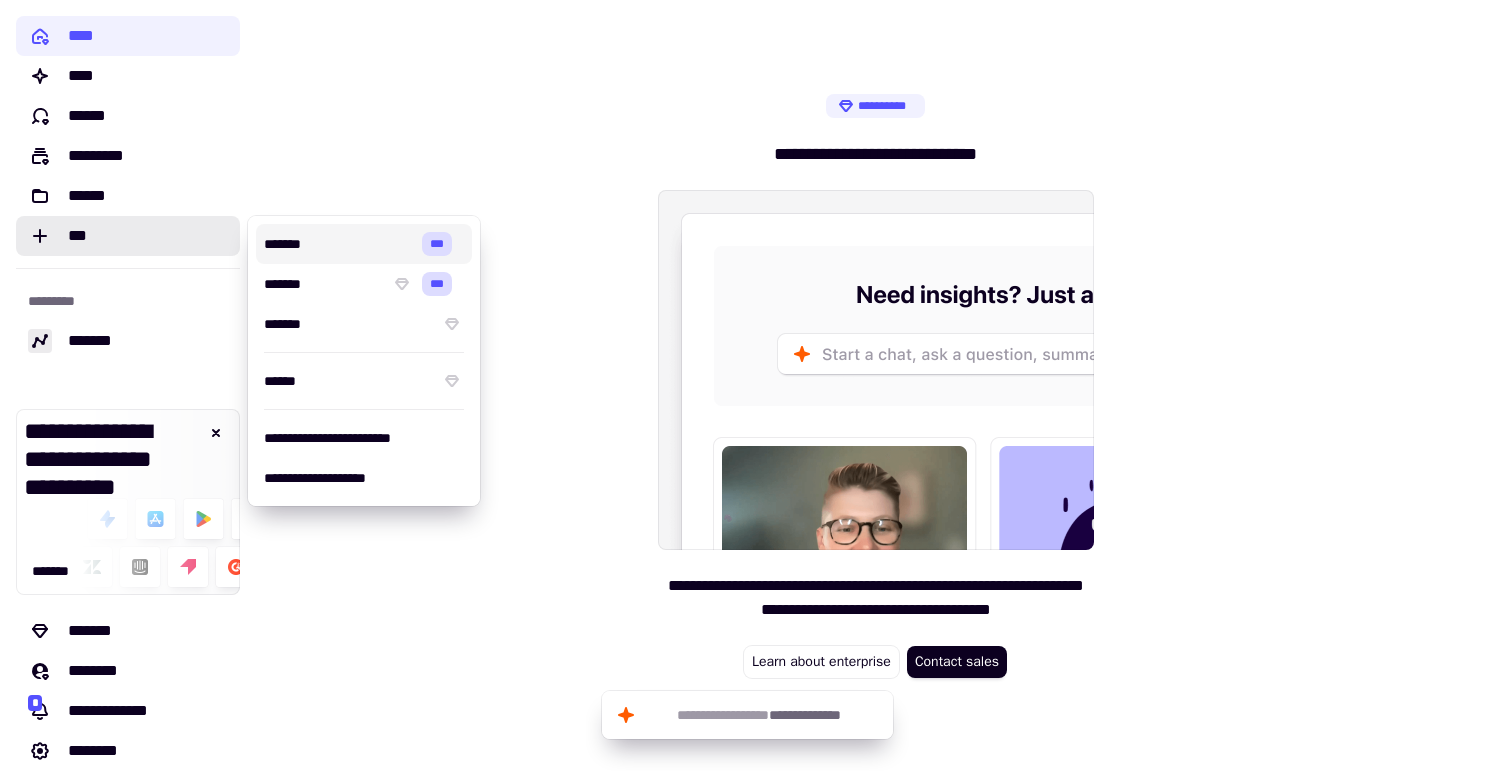 click on "*******" at bounding box center (339, 244) 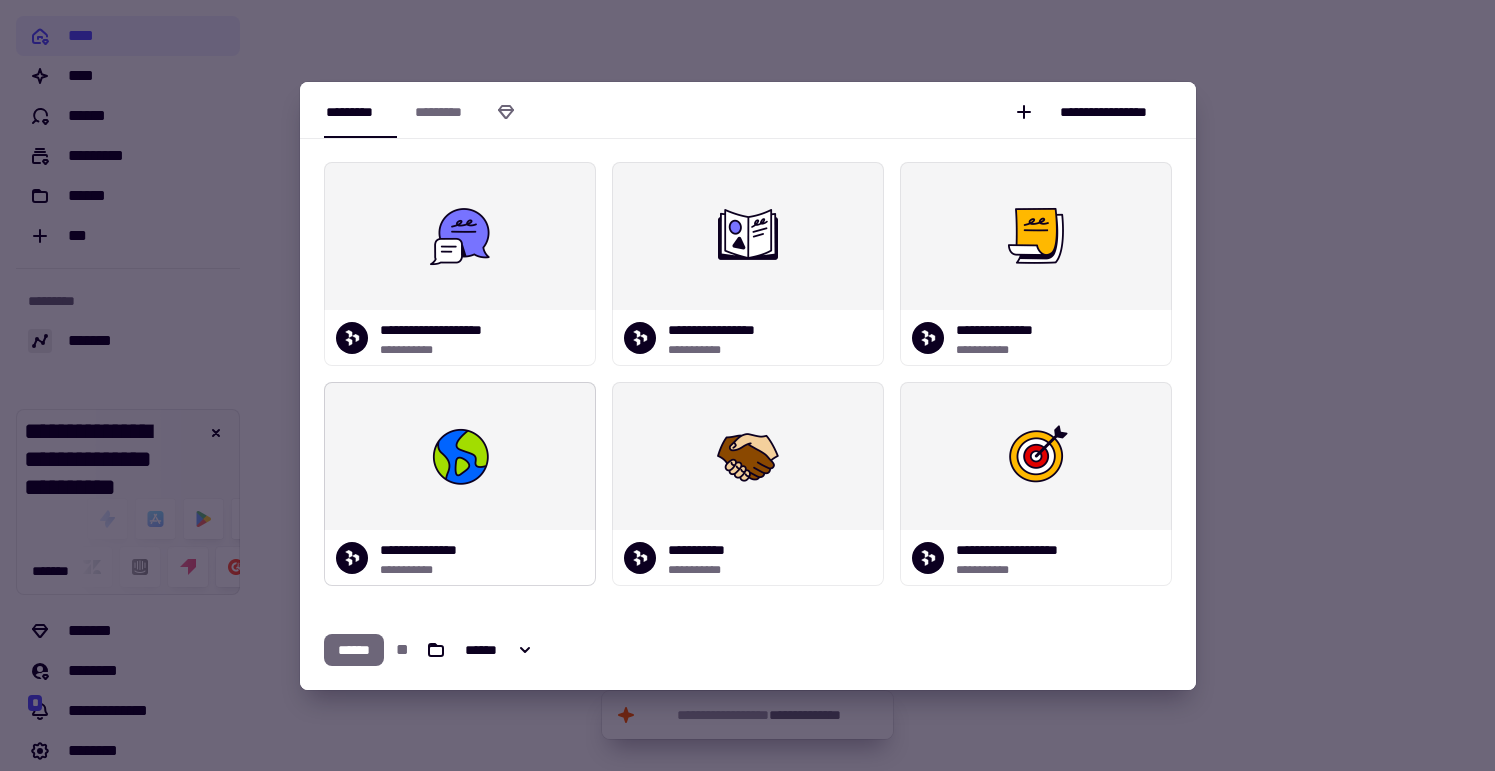 click at bounding box center [460, 456] 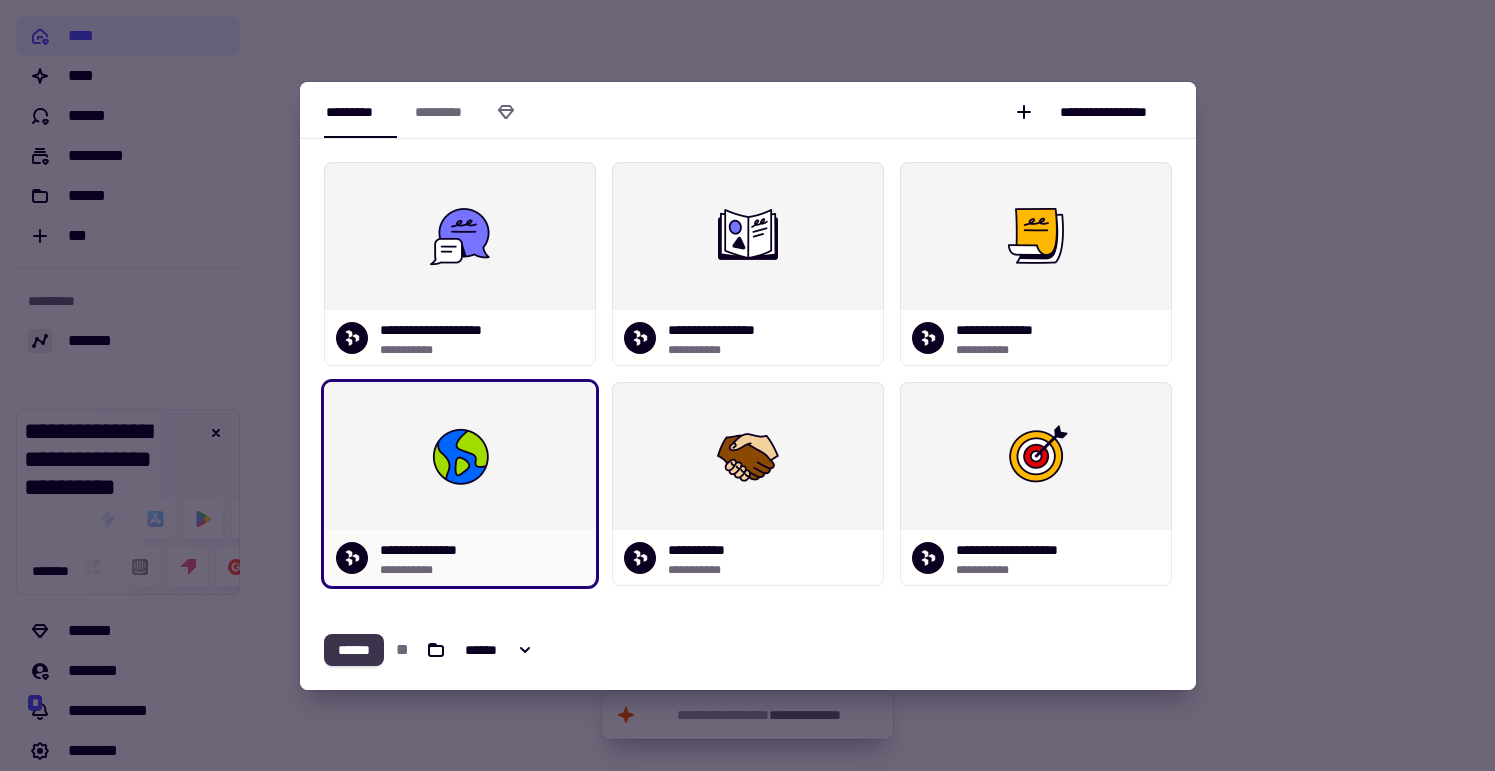 click on "******" 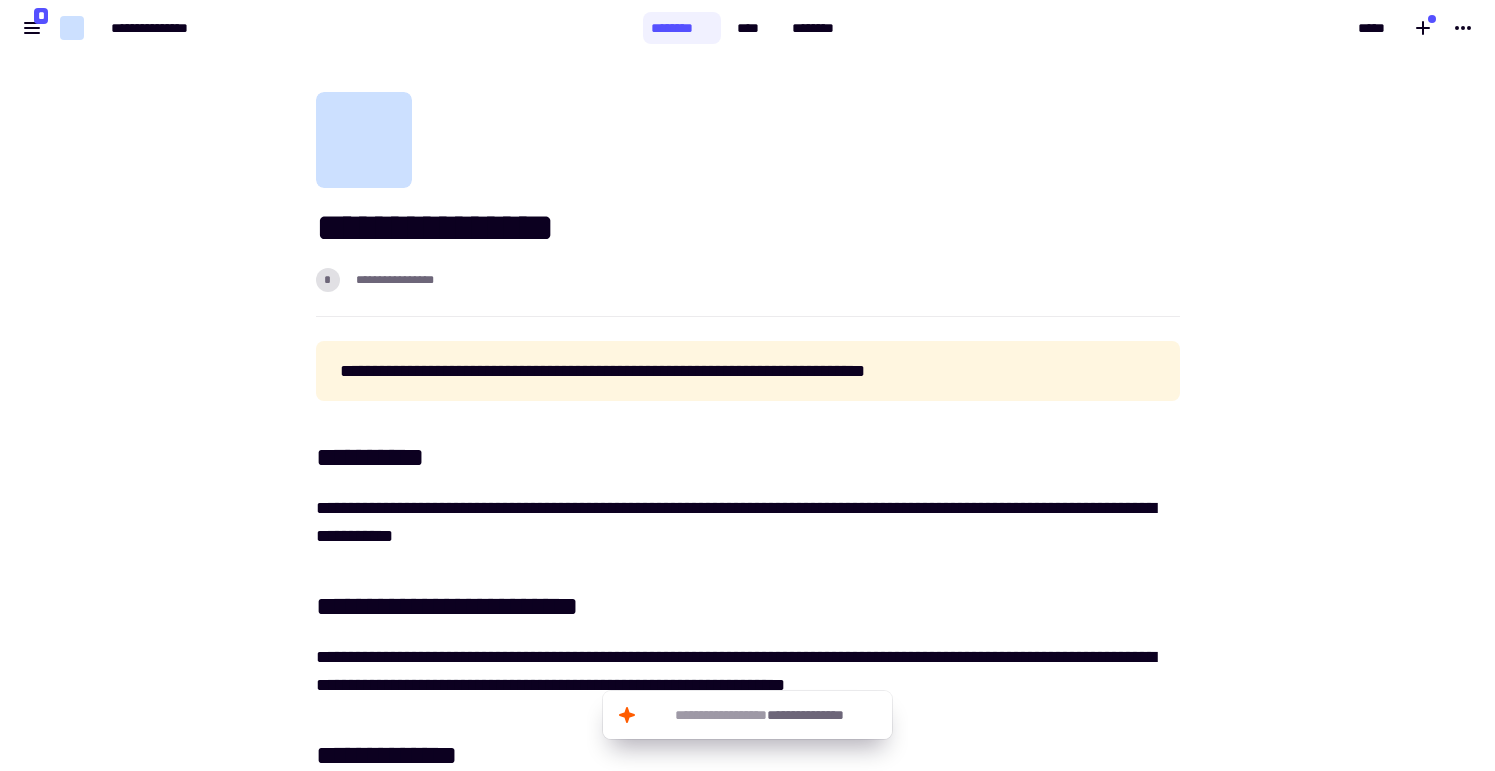 scroll, scrollTop: 26, scrollLeft: 0, axis: vertical 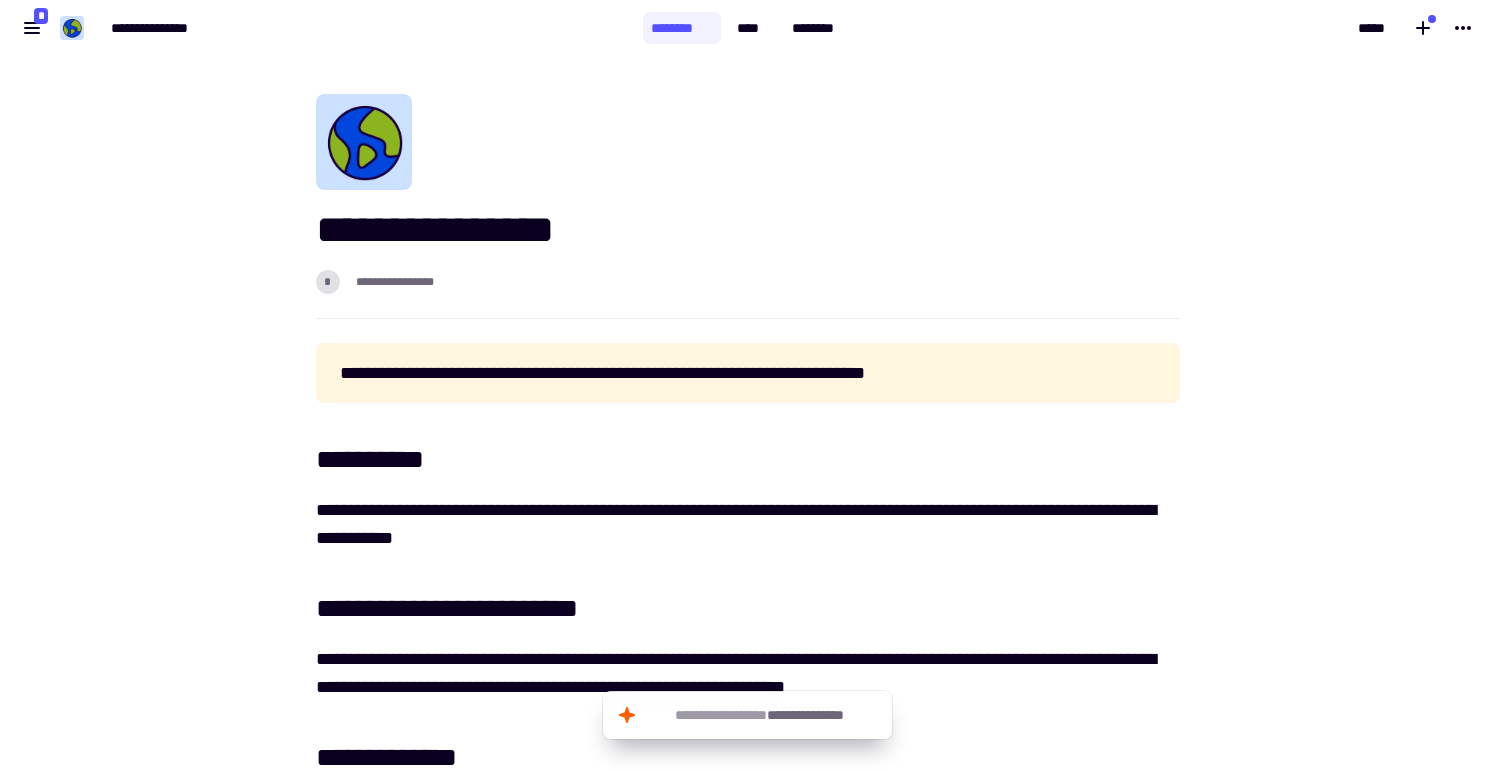 click on "******** **** ********" at bounding box center (747, 28) 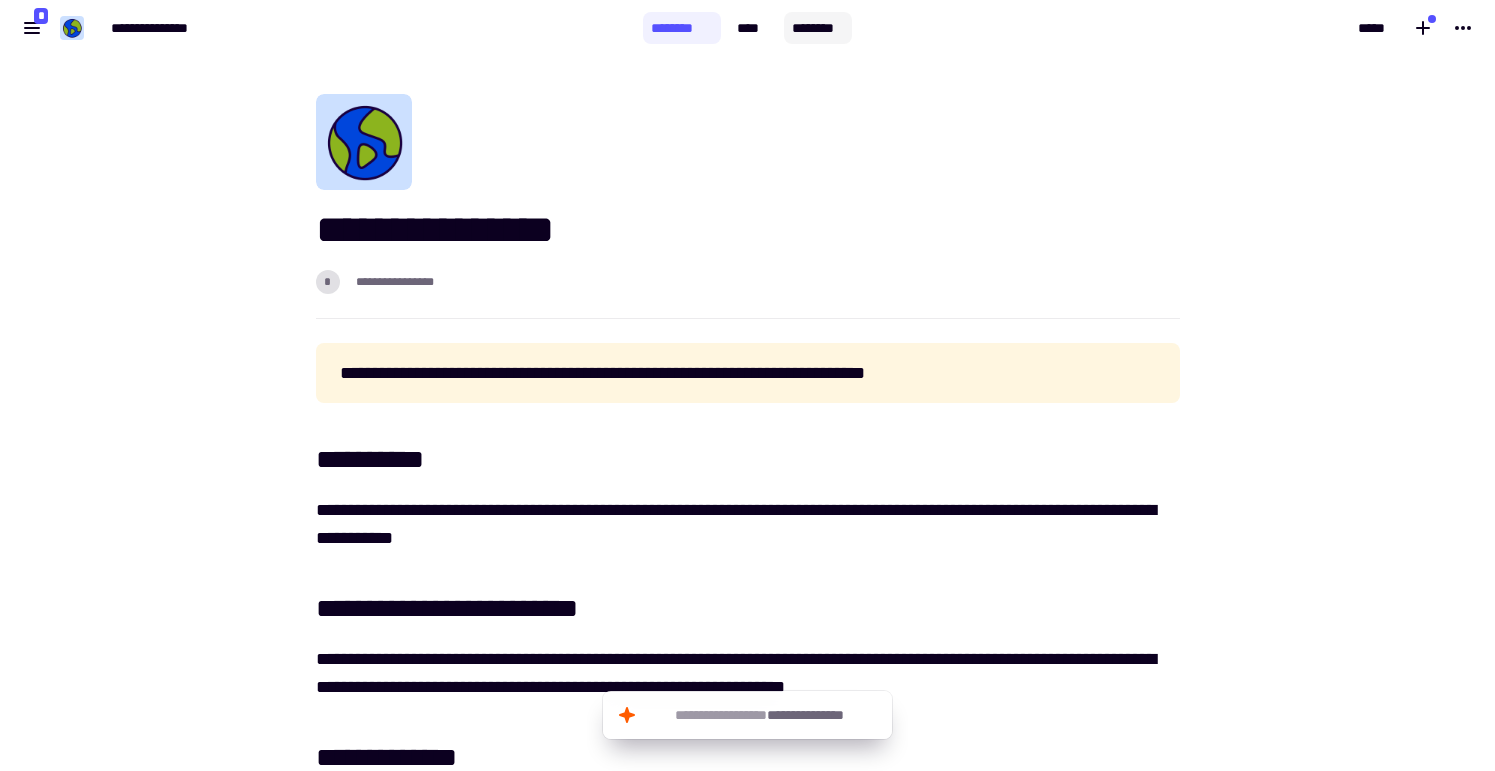 click on "********" 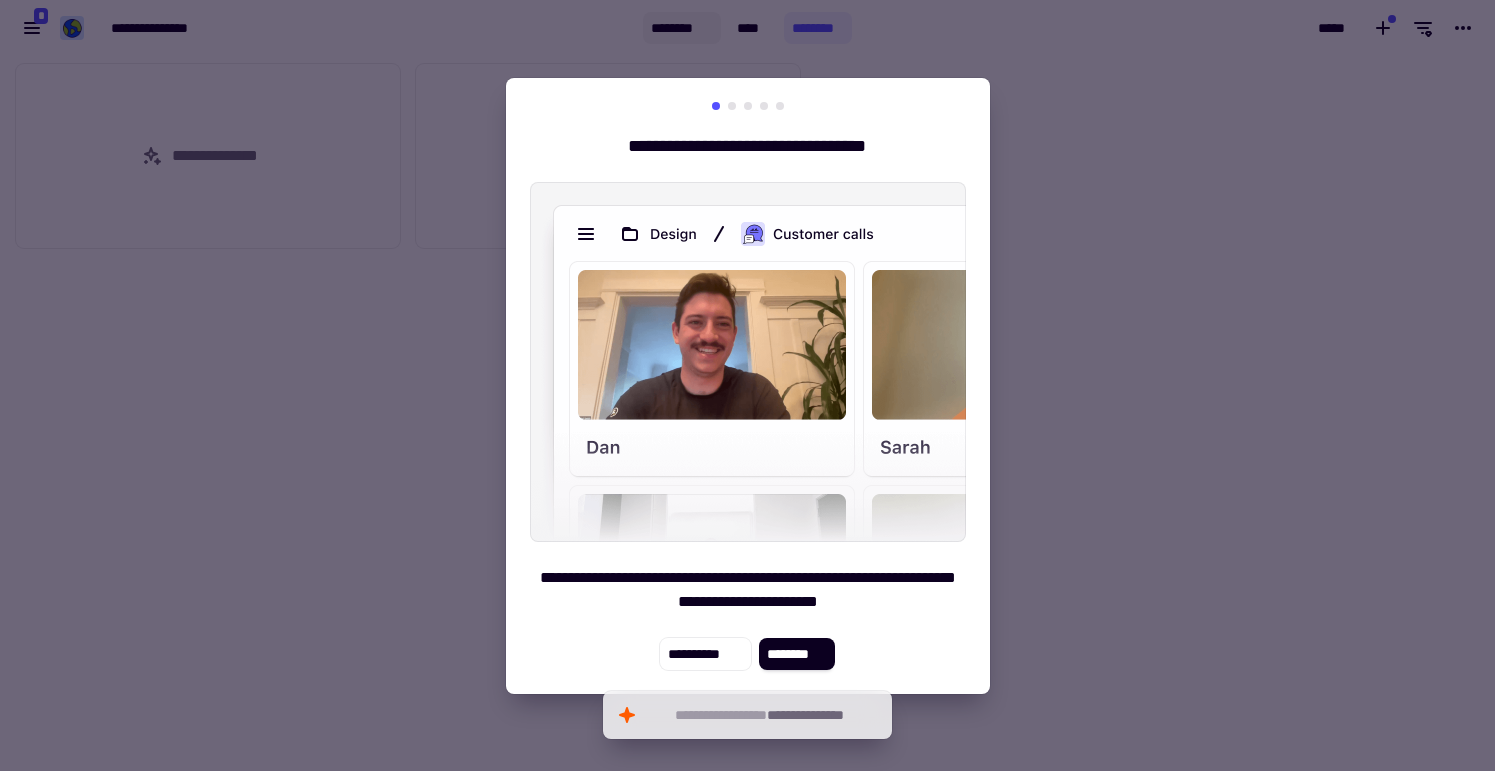 scroll, scrollTop: 1, scrollLeft: 1, axis: both 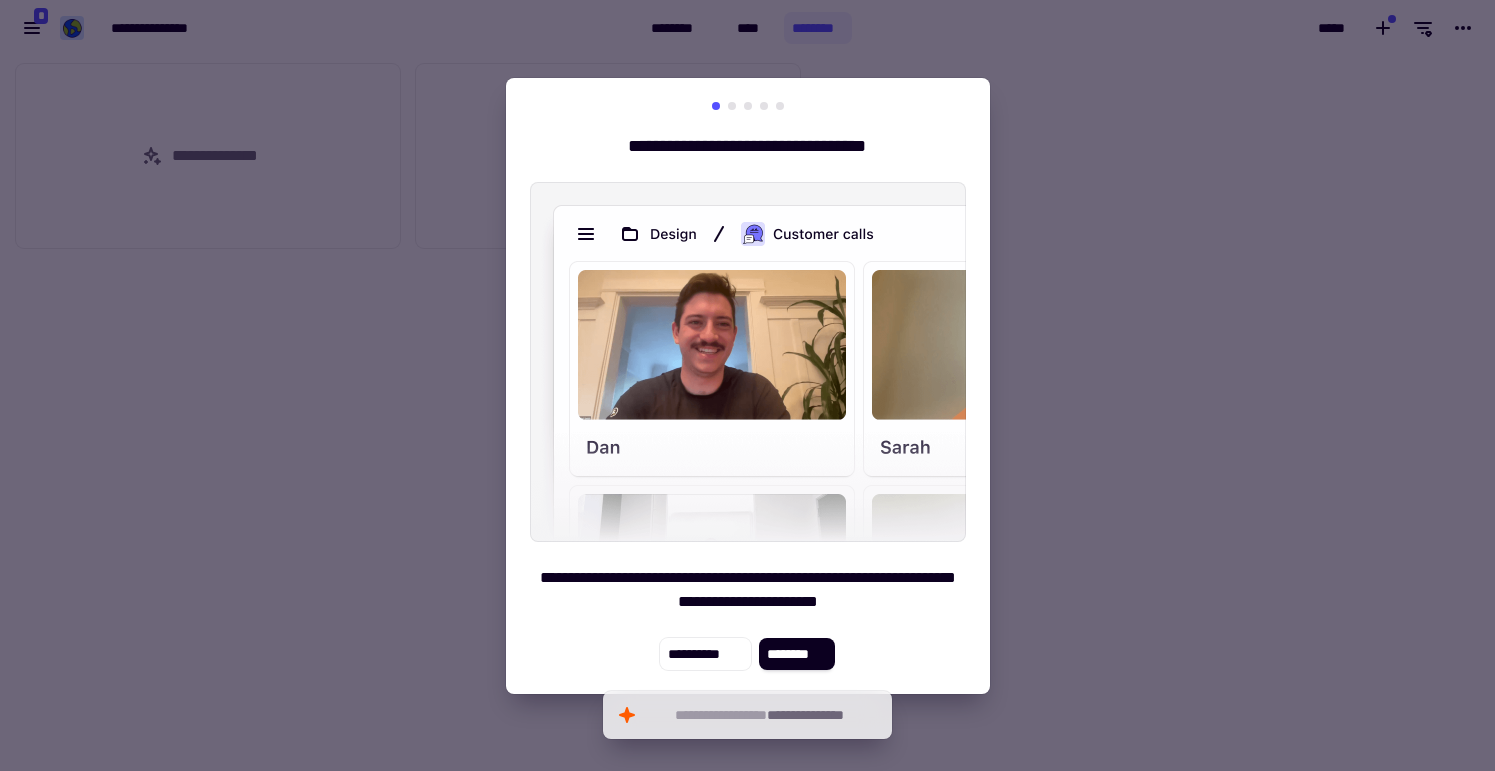 click at bounding box center [747, 385] 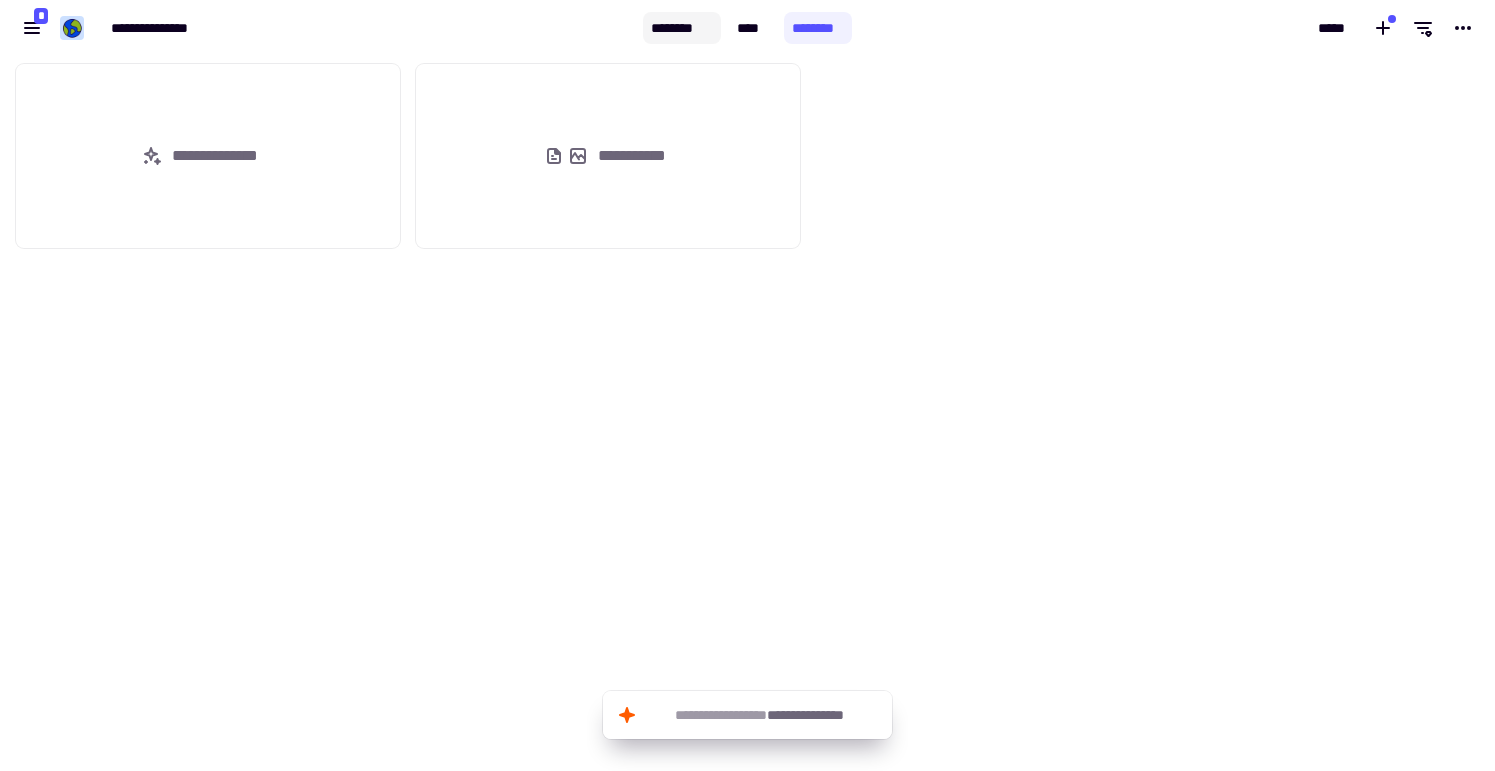 click on "********" 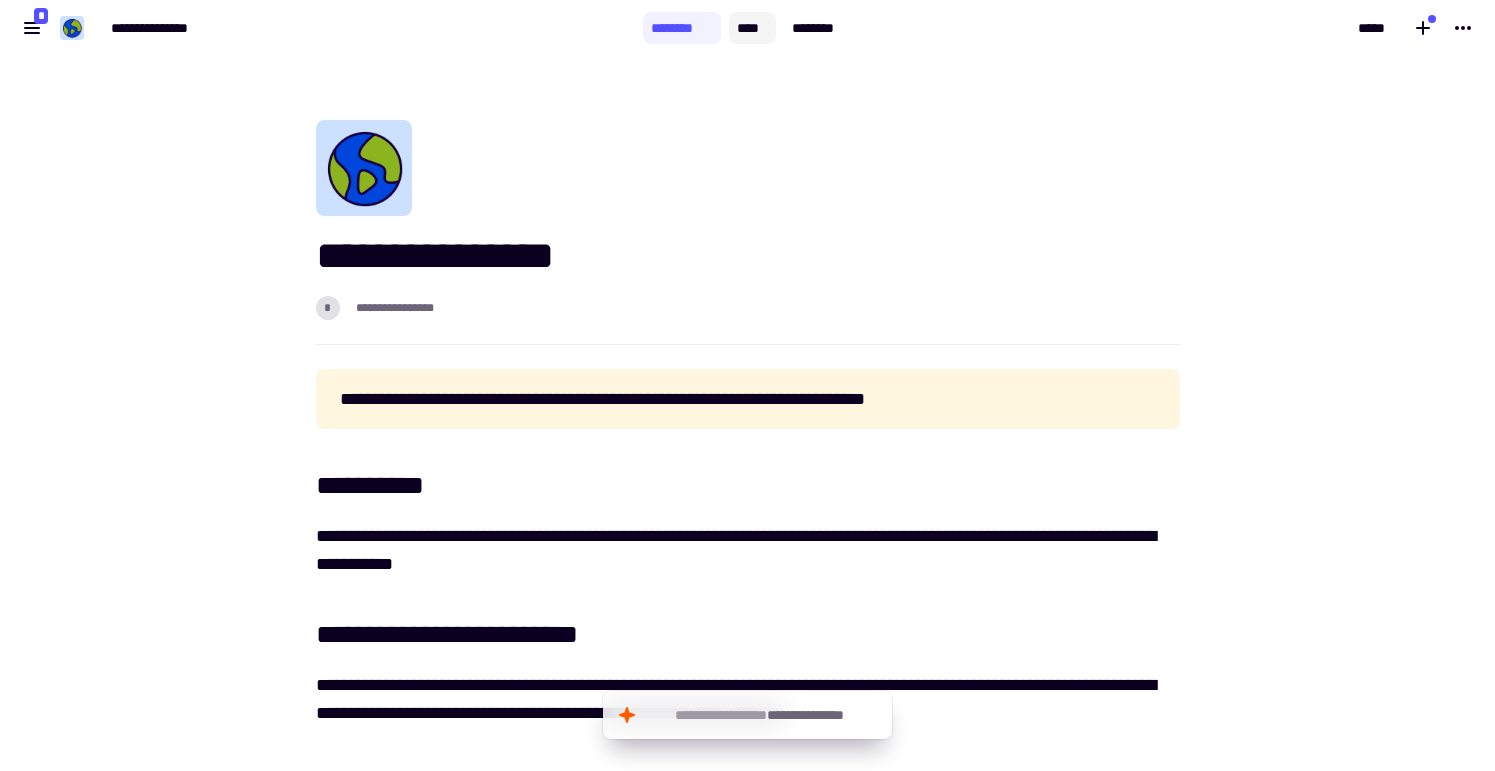click on "****" 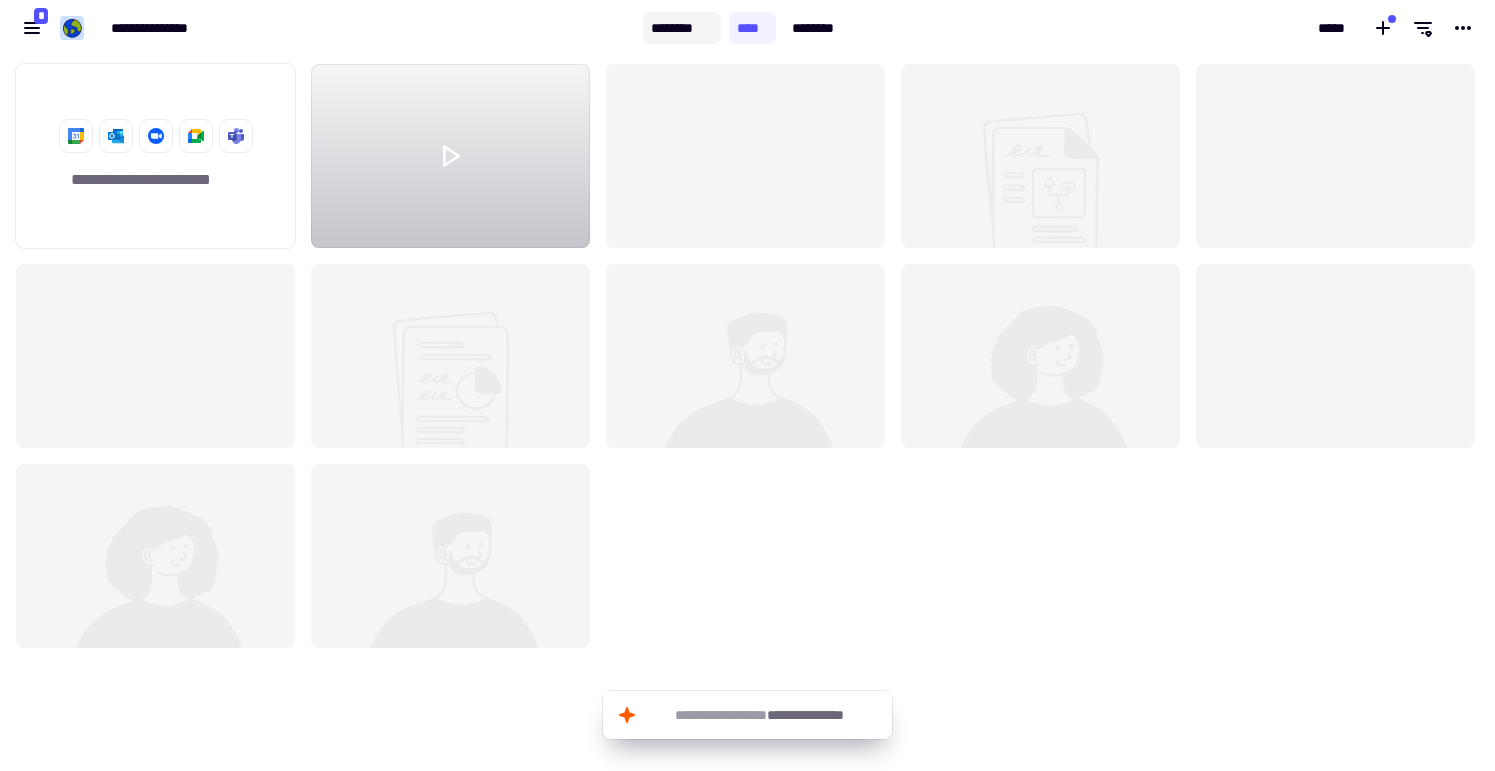 scroll, scrollTop: 1, scrollLeft: 1, axis: both 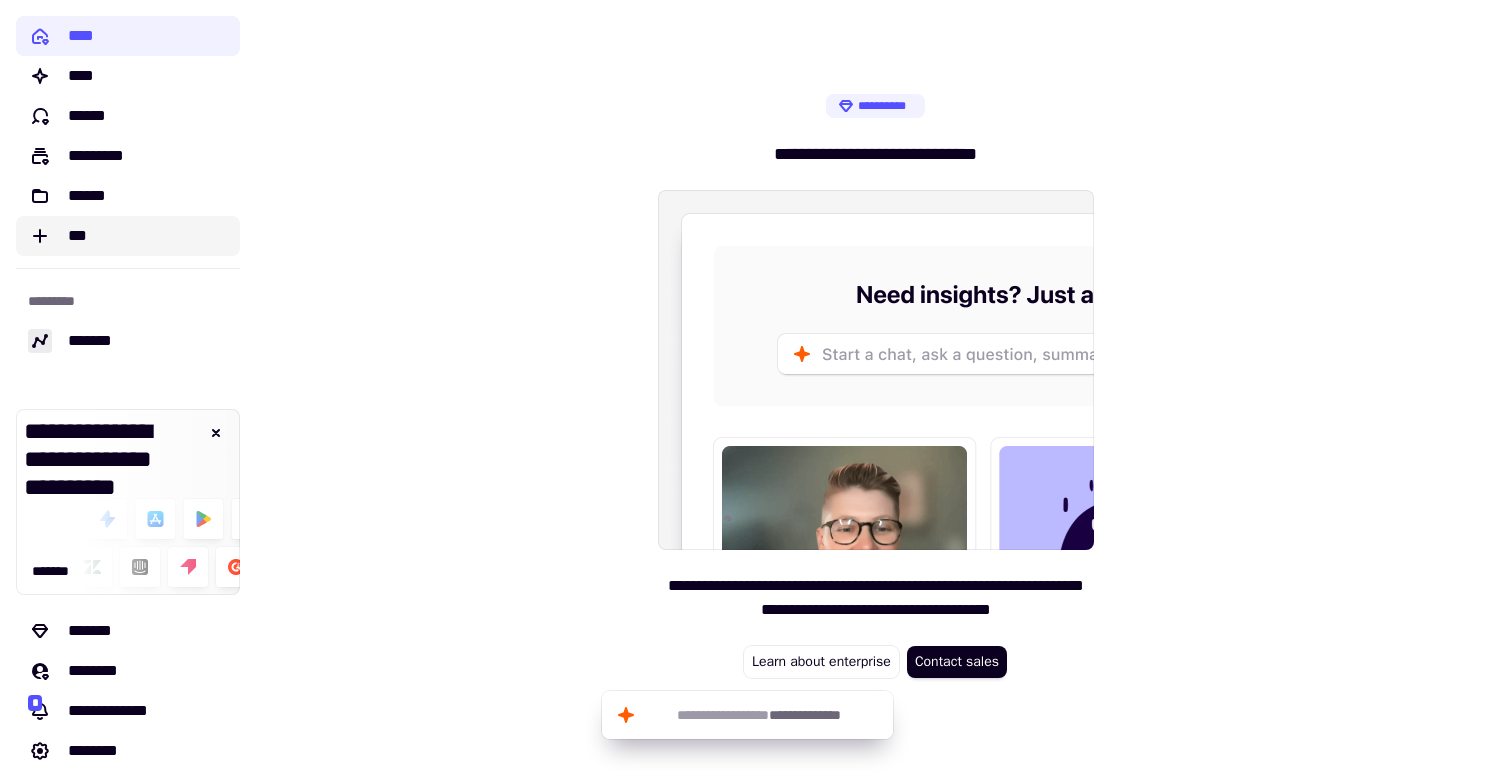 click on "***" 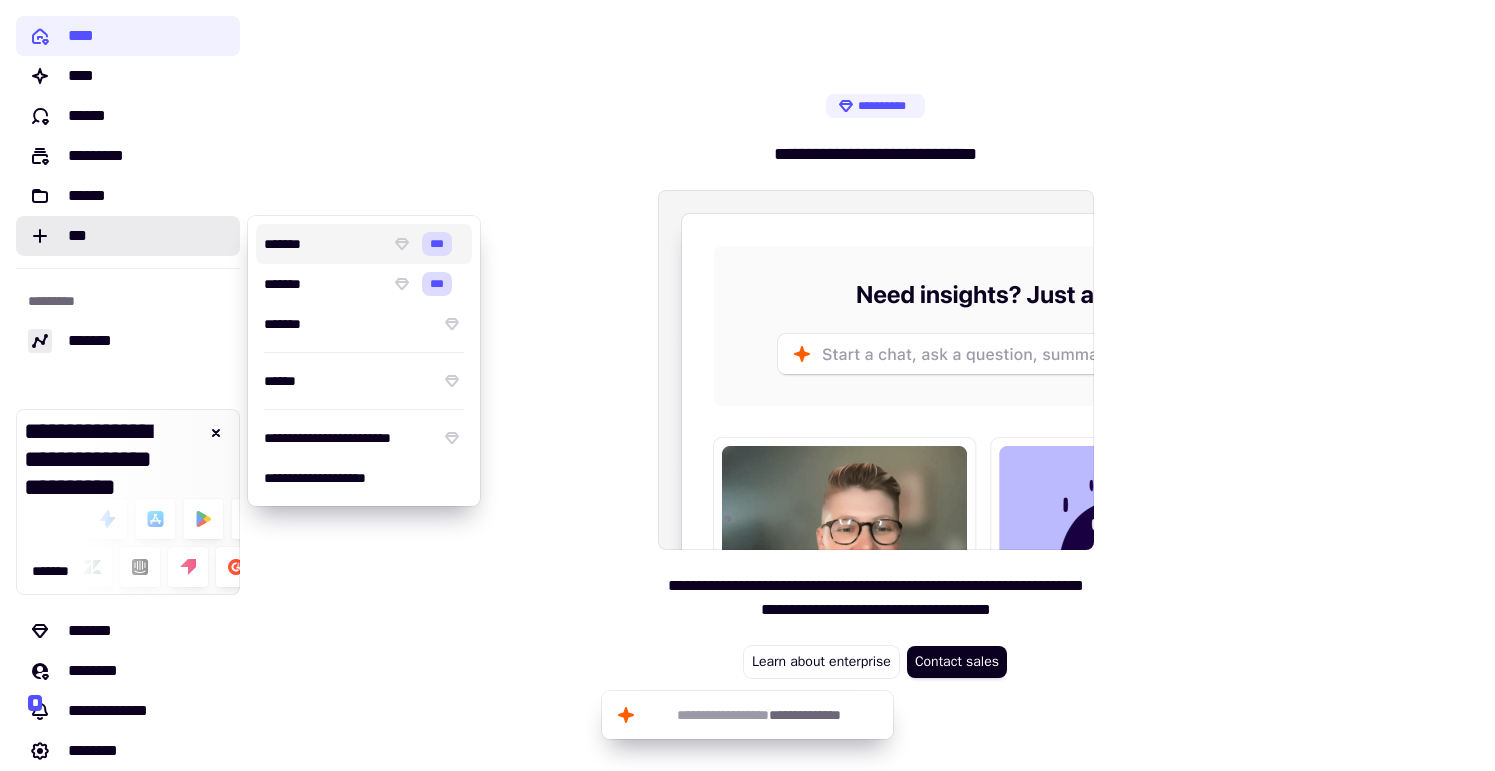 click on "*******" at bounding box center [323, 244] 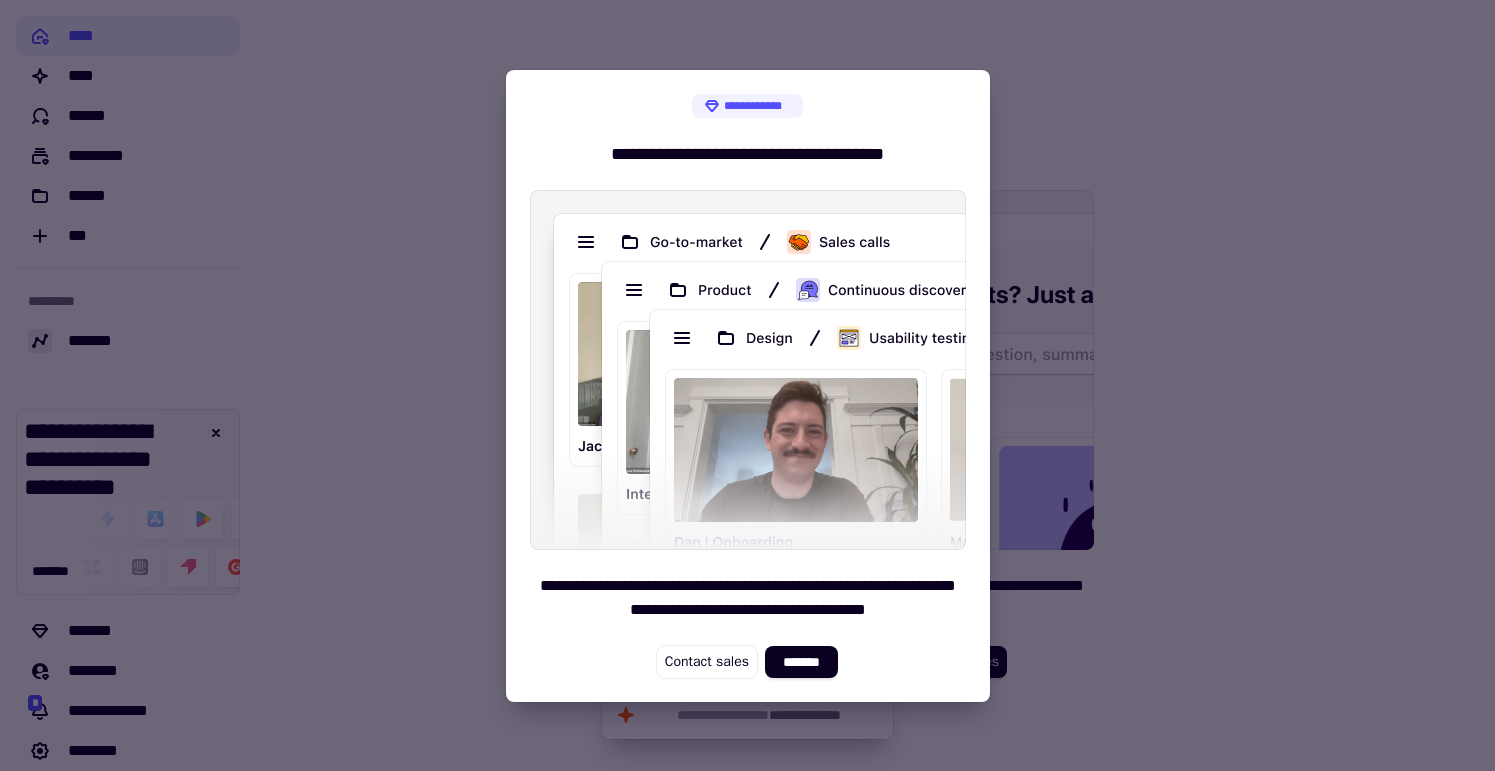 click at bounding box center [747, 385] 